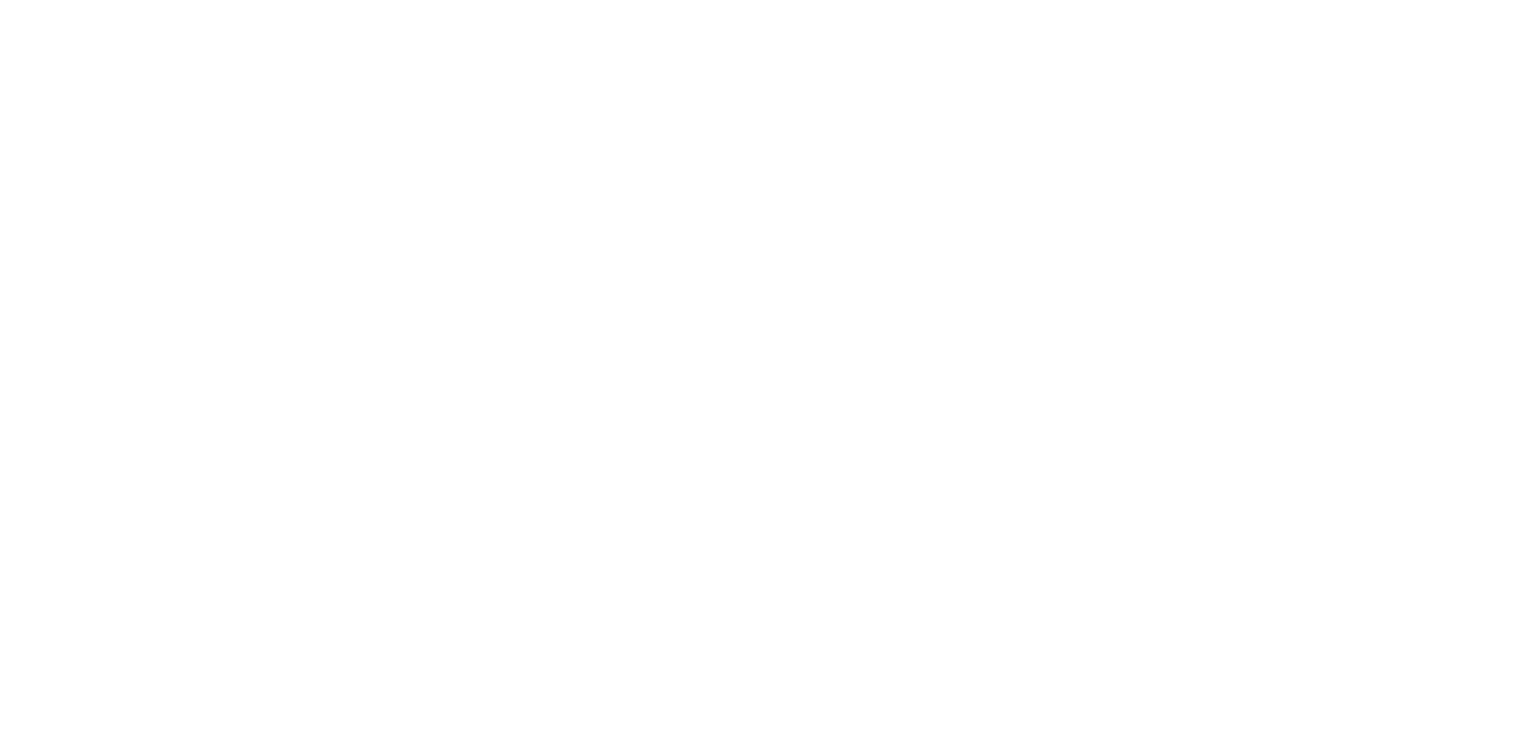scroll, scrollTop: 0, scrollLeft: 0, axis: both 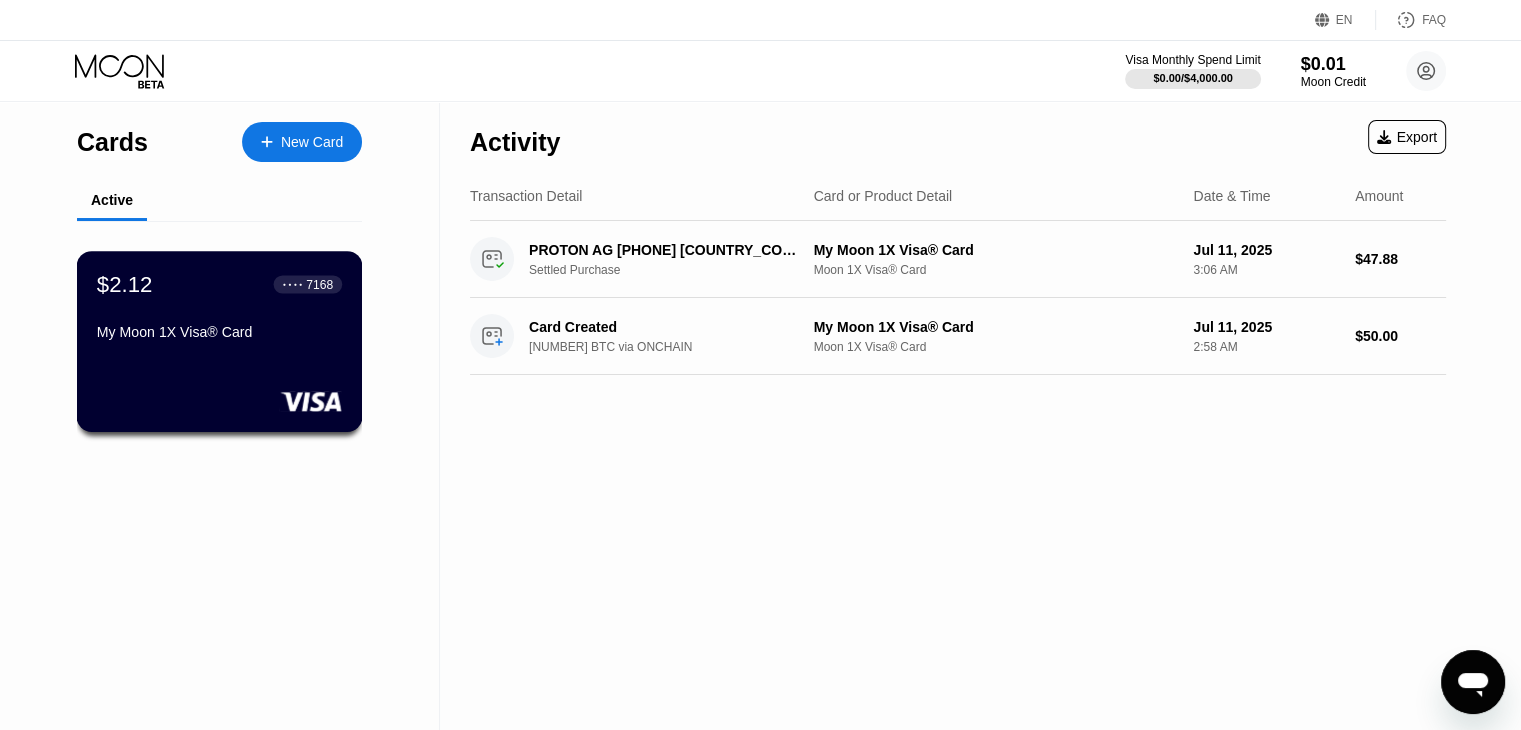 click on "My Moon 1X Visa® Card" at bounding box center (219, 332) 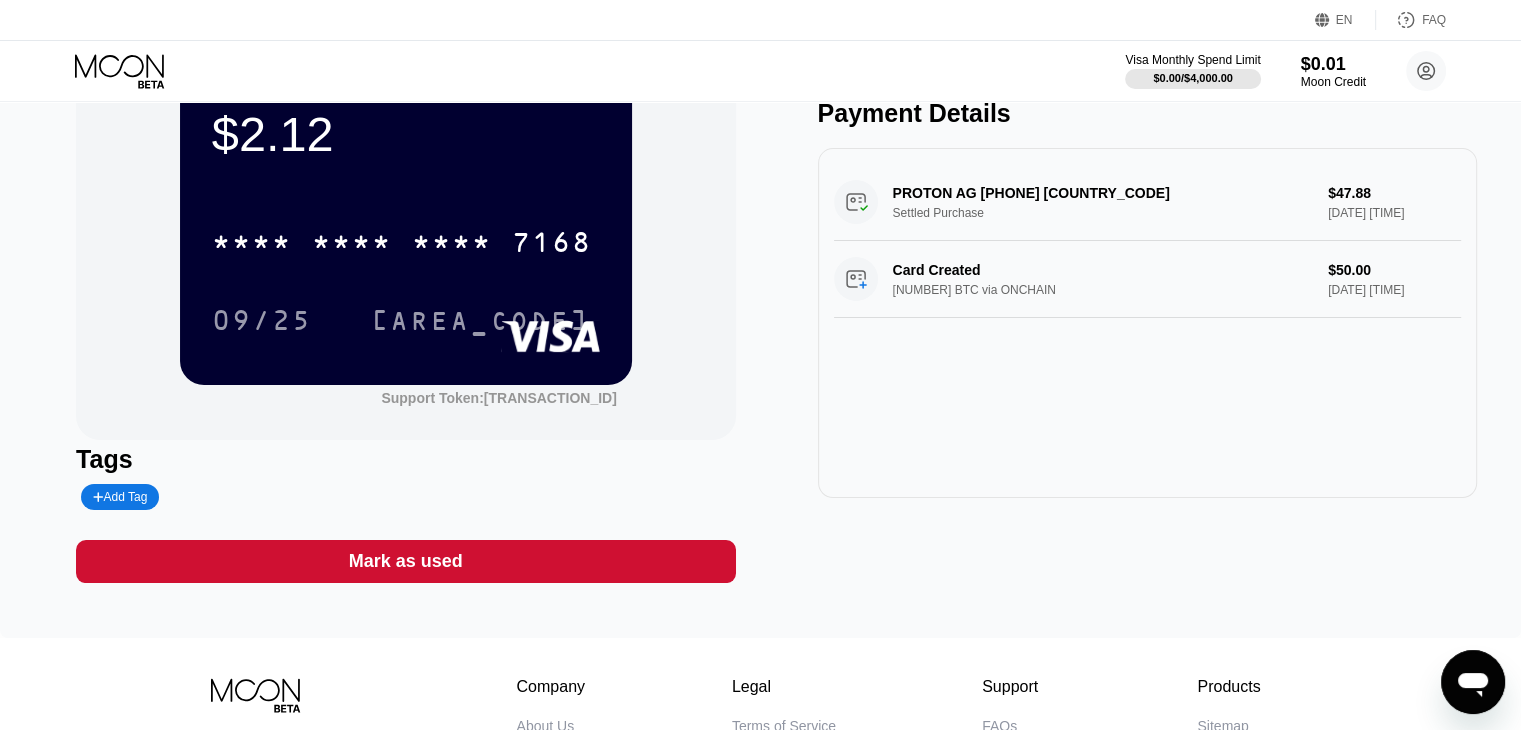 scroll, scrollTop: 0, scrollLeft: 0, axis: both 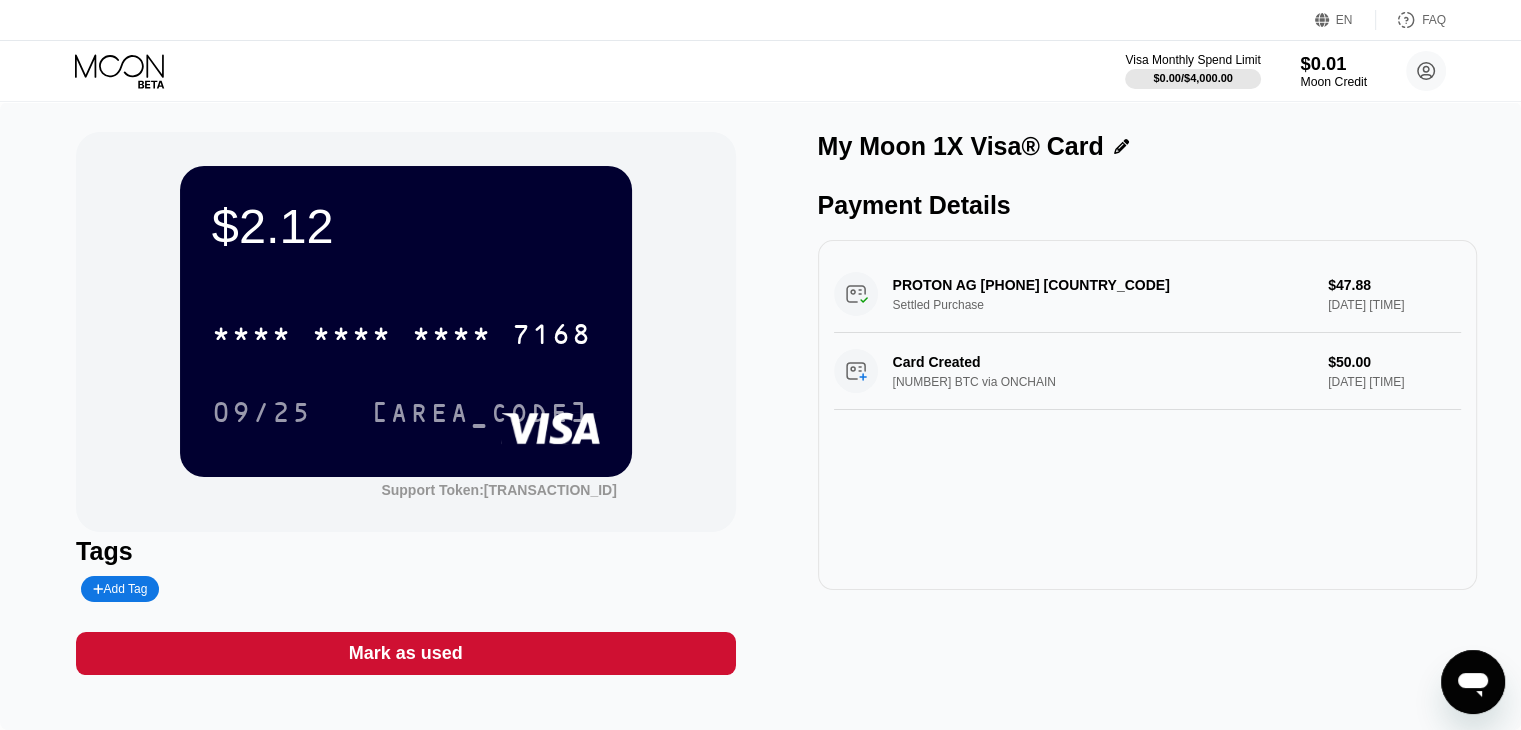 click on "$0.01" at bounding box center [1333, 63] 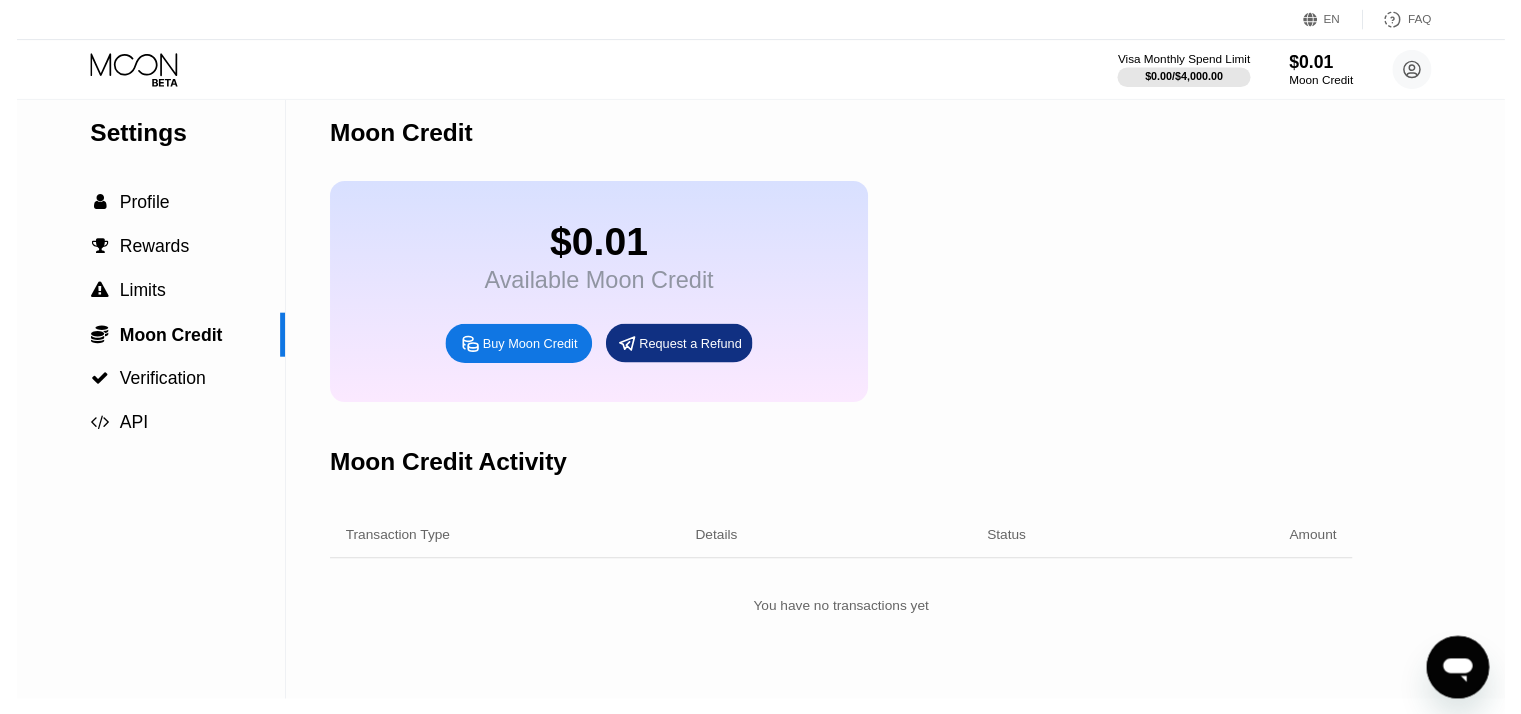 scroll, scrollTop: 0, scrollLeft: 0, axis: both 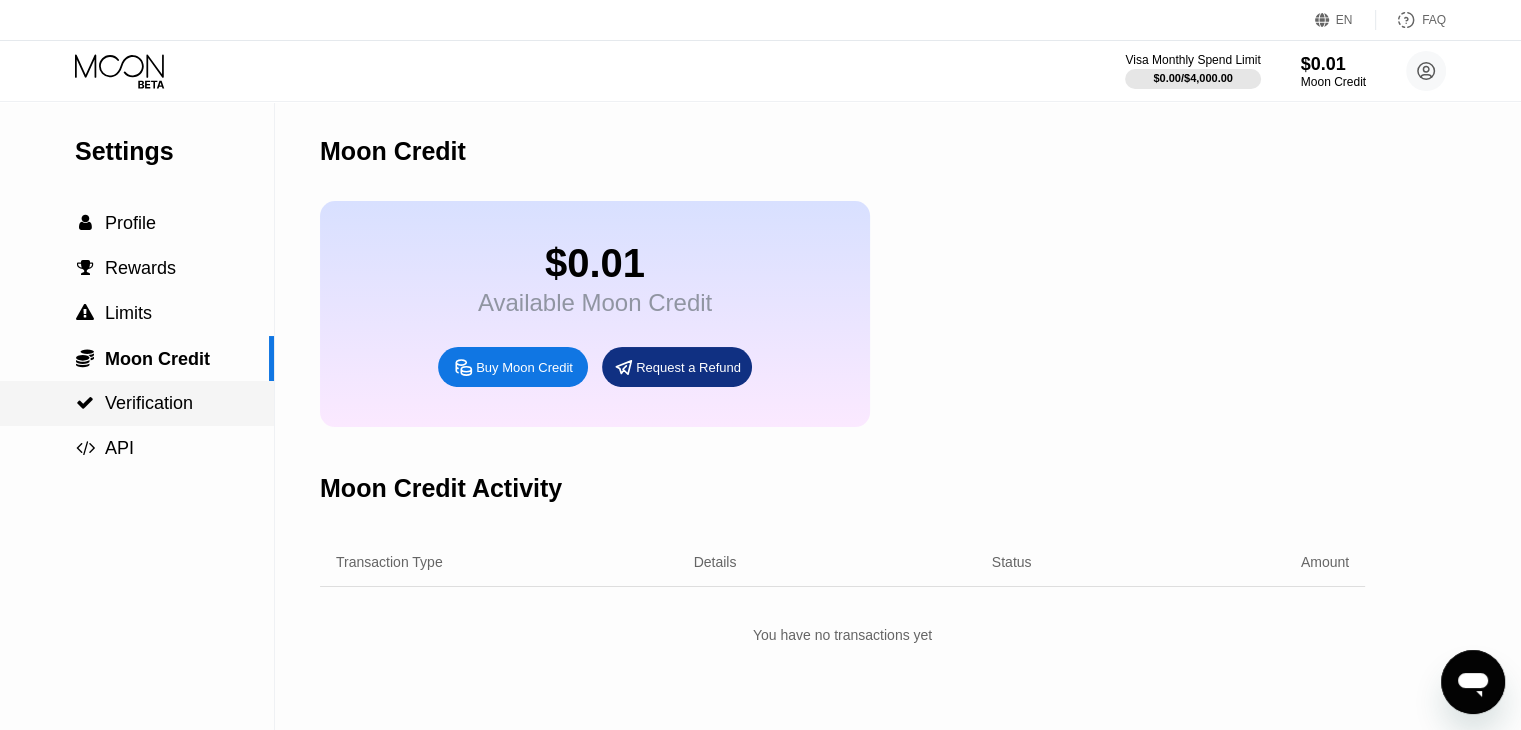click on "Verification" at bounding box center (149, 403) 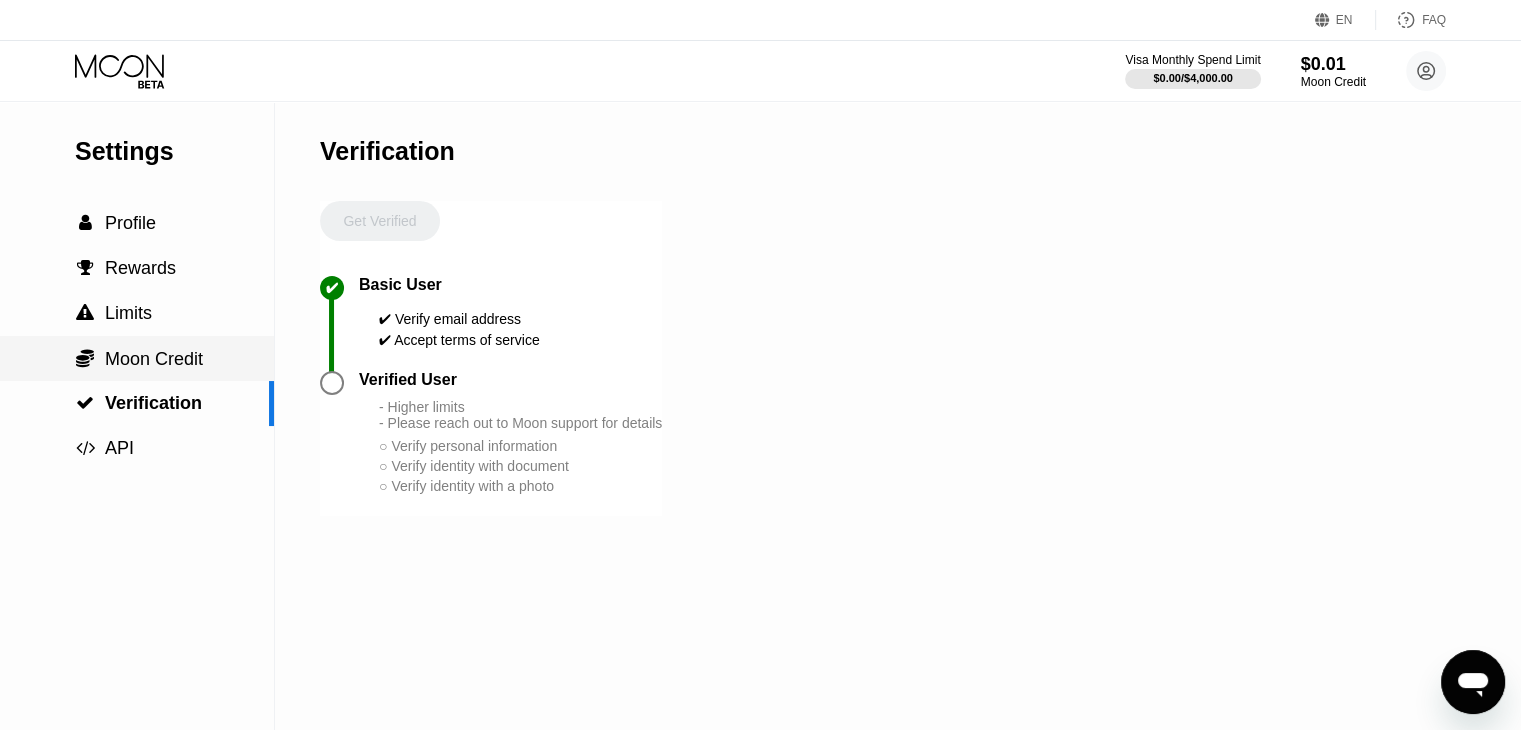 click on "Moon Credit" at bounding box center (154, 359) 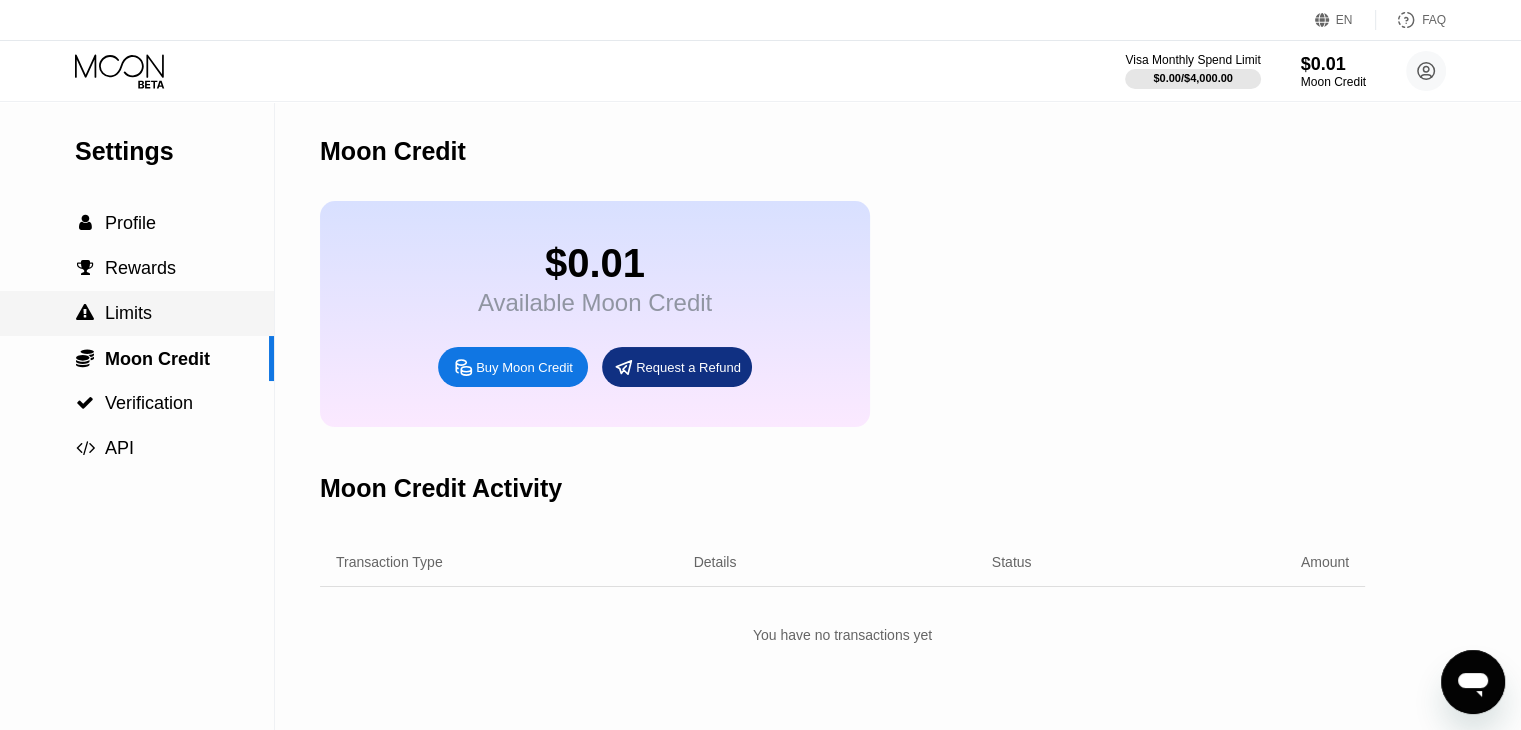 click on "Limits" at bounding box center [128, 313] 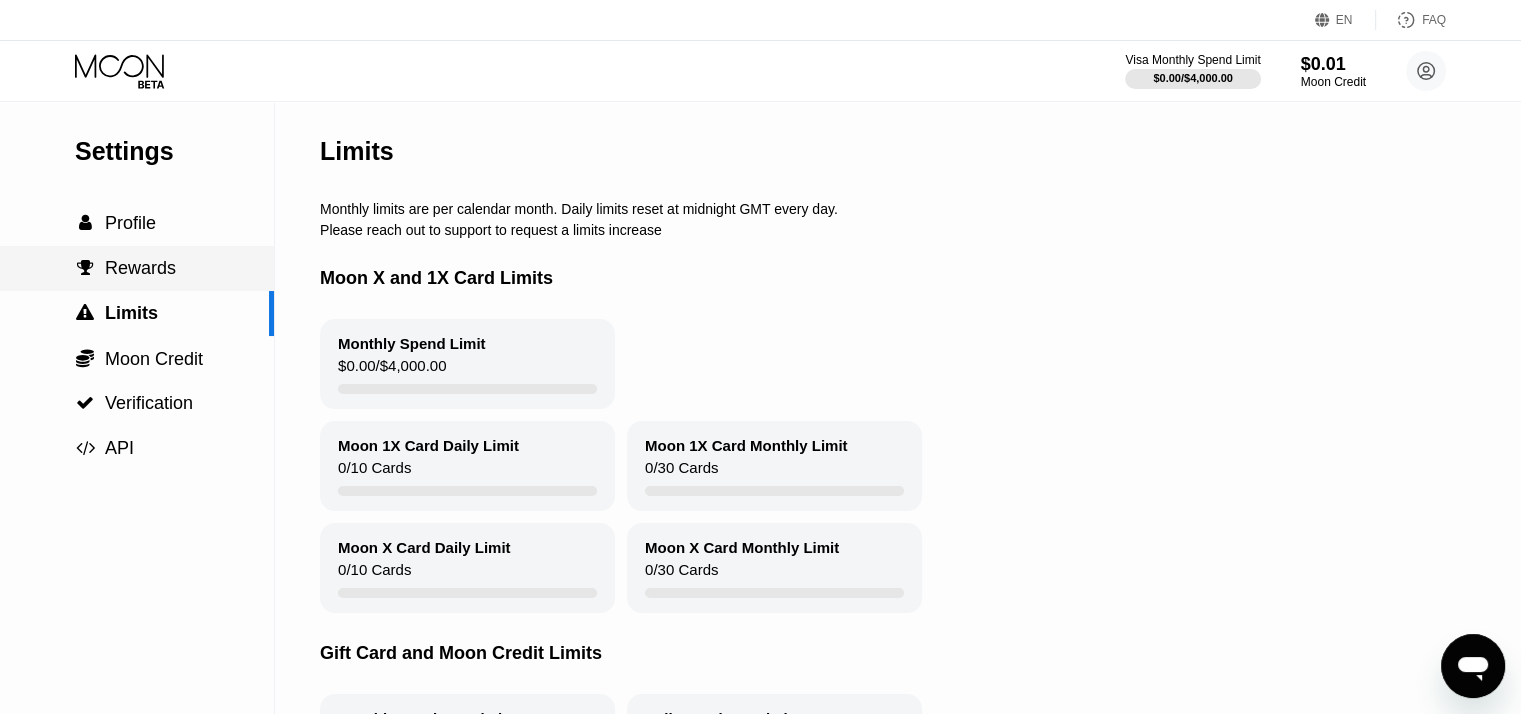 click on "Rewards" at bounding box center (140, 268) 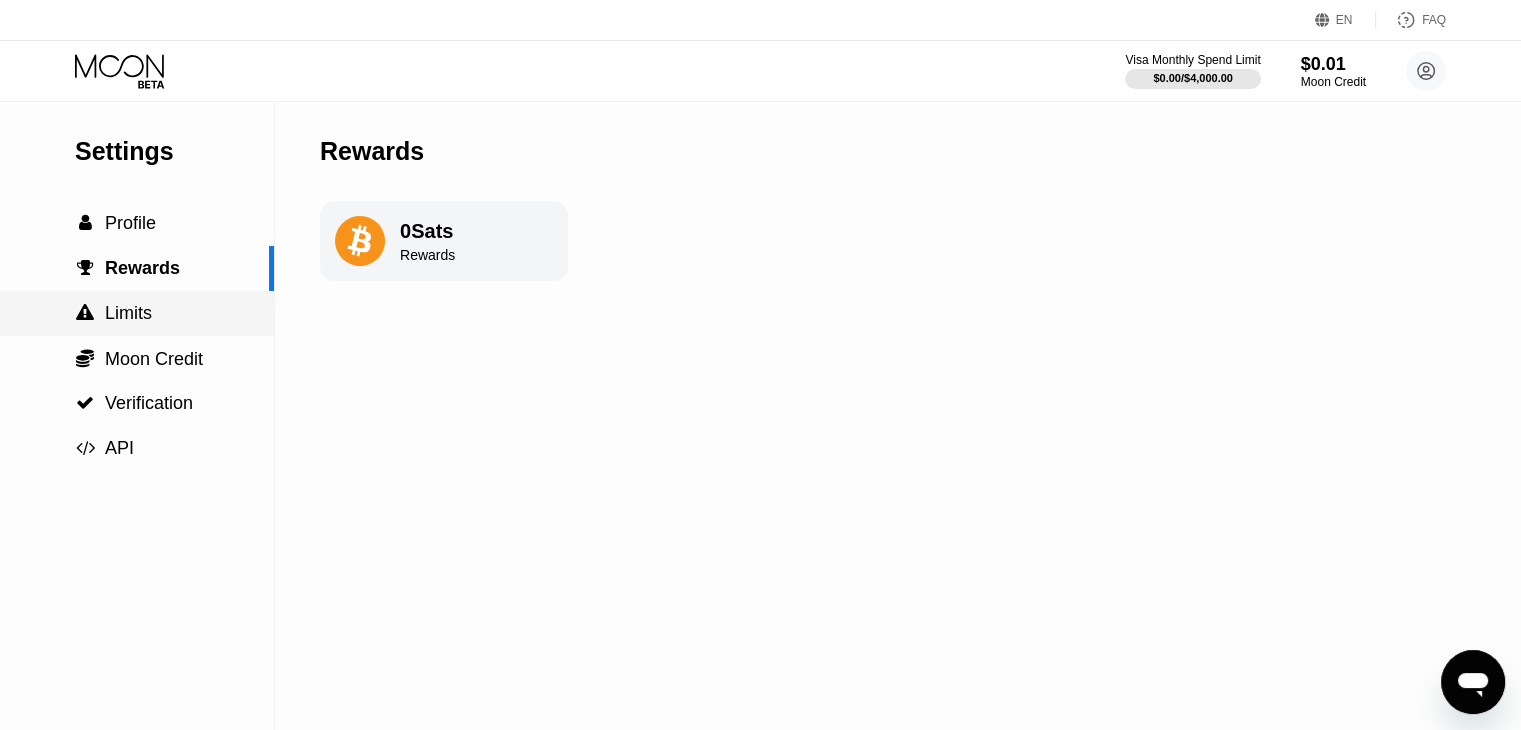 click on "Limits" at bounding box center (128, 313) 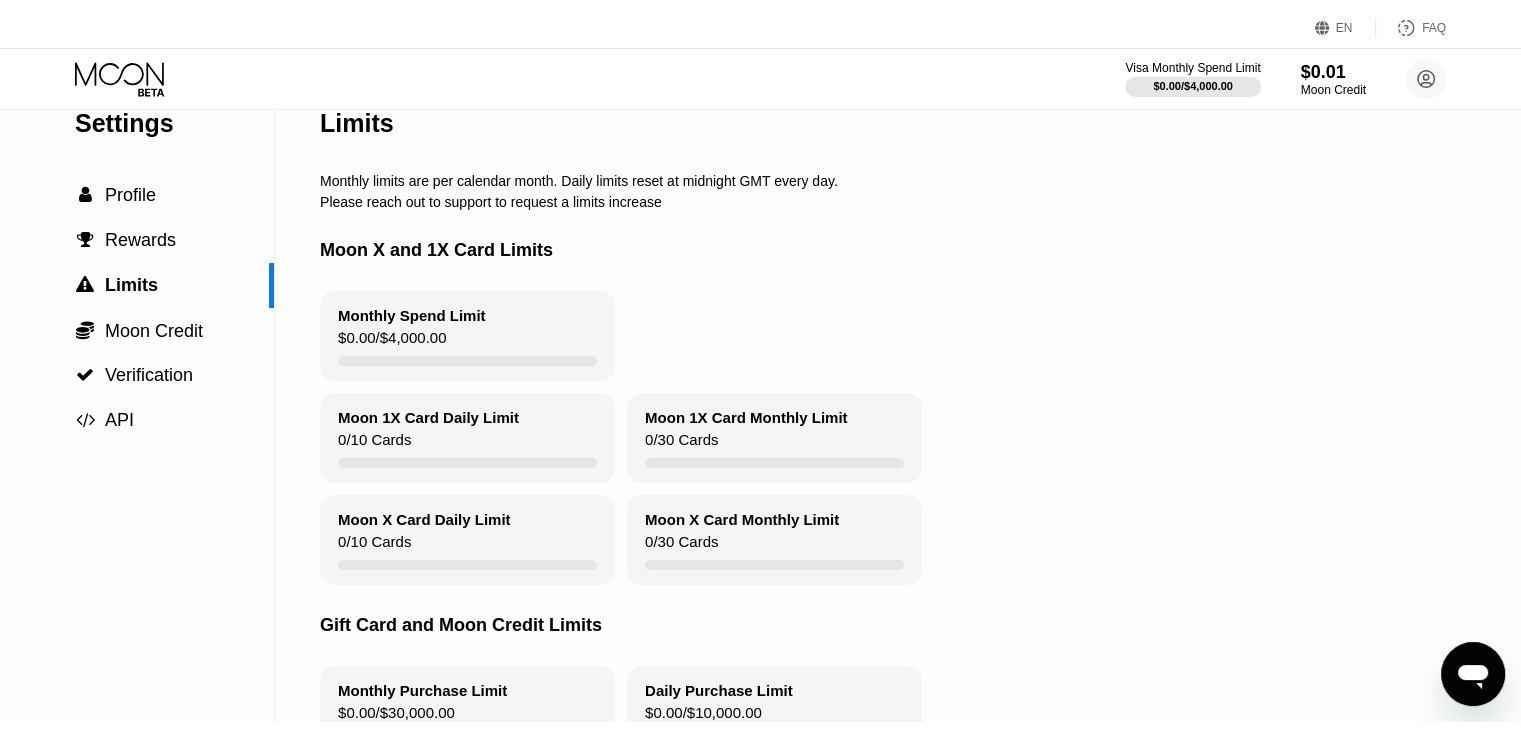 scroll, scrollTop: 0, scrollLeft: 0, axis: both 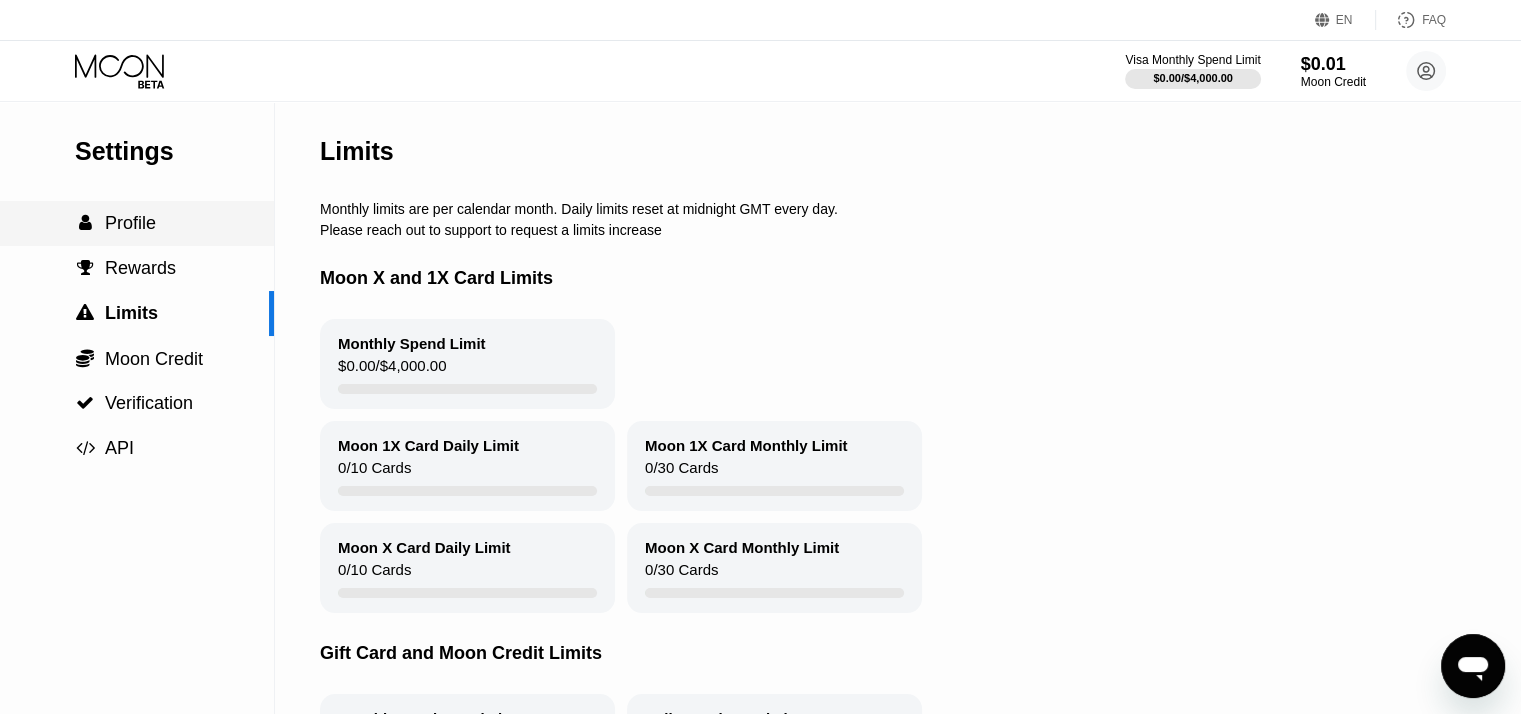 click on "Profile" at bounding box center [130, 223] 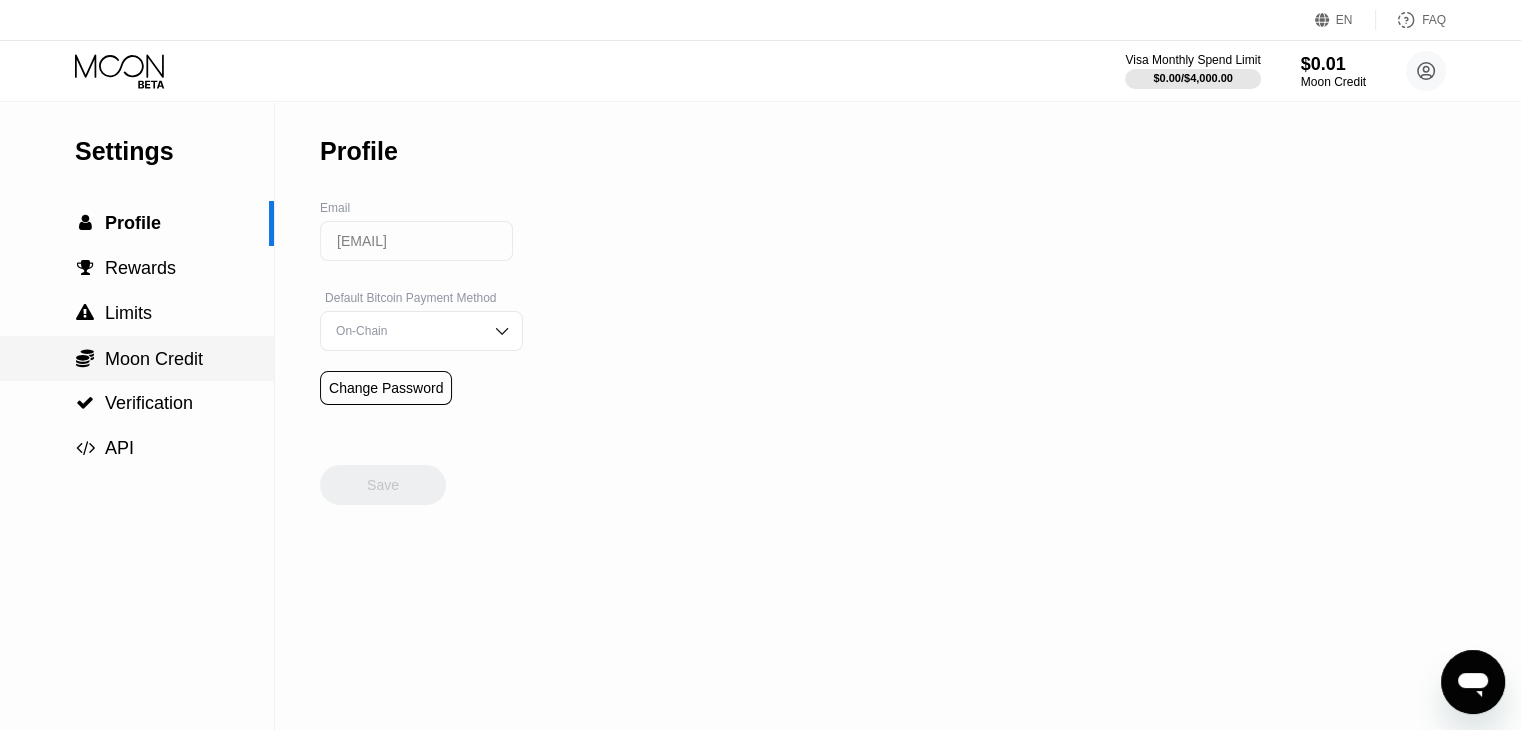 click on "Moon Credit" at bounding box center [154, 359] 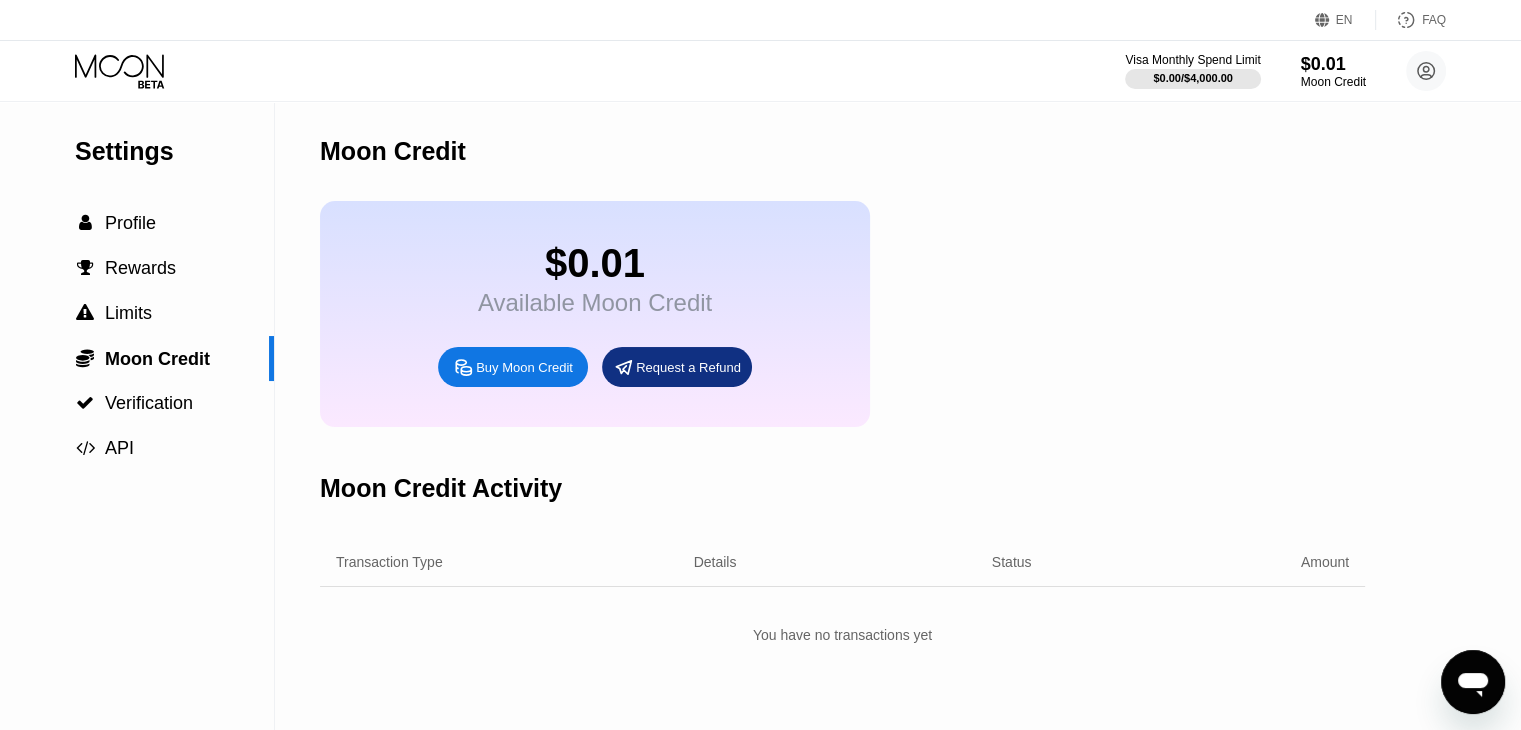 click 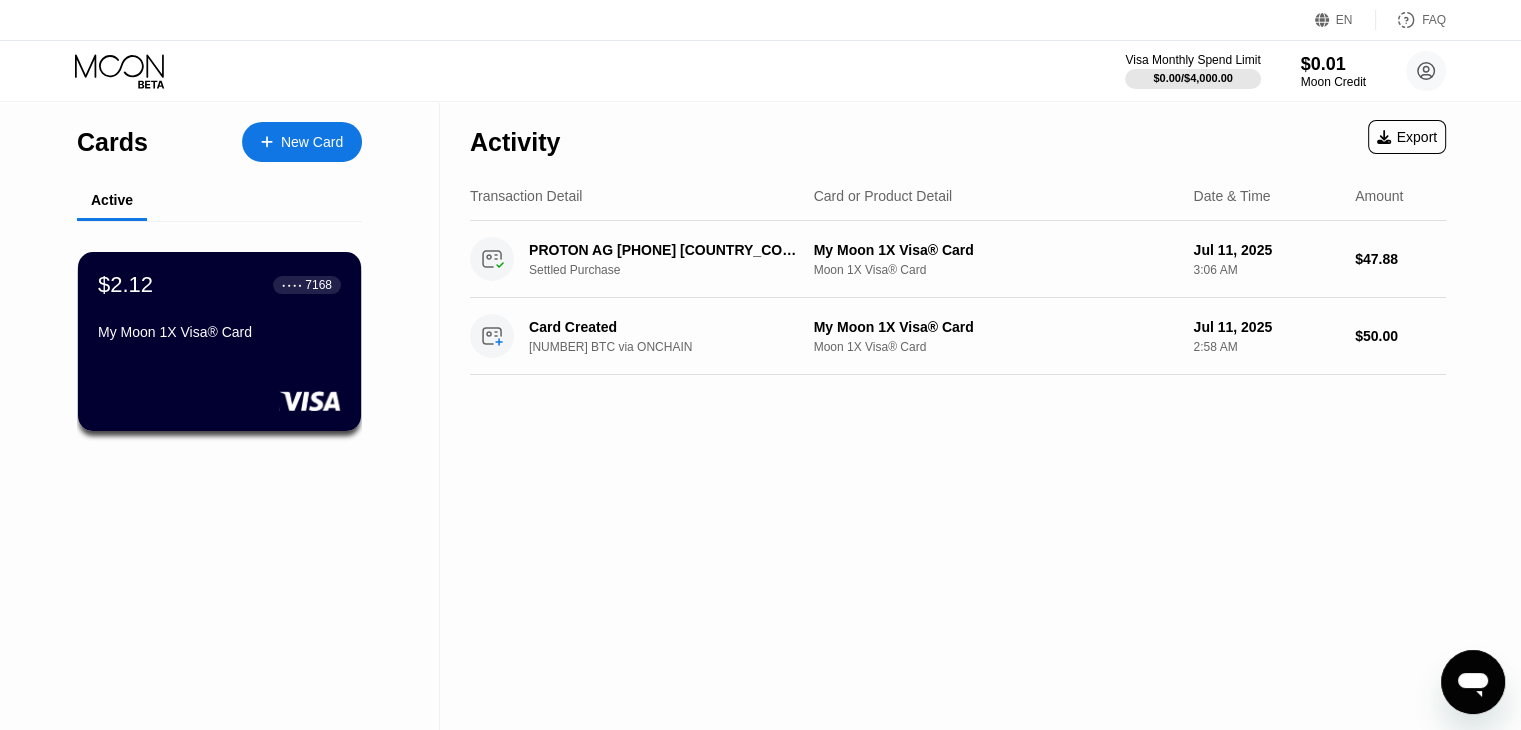 click on "New Card" at bounding box center [302, 142] 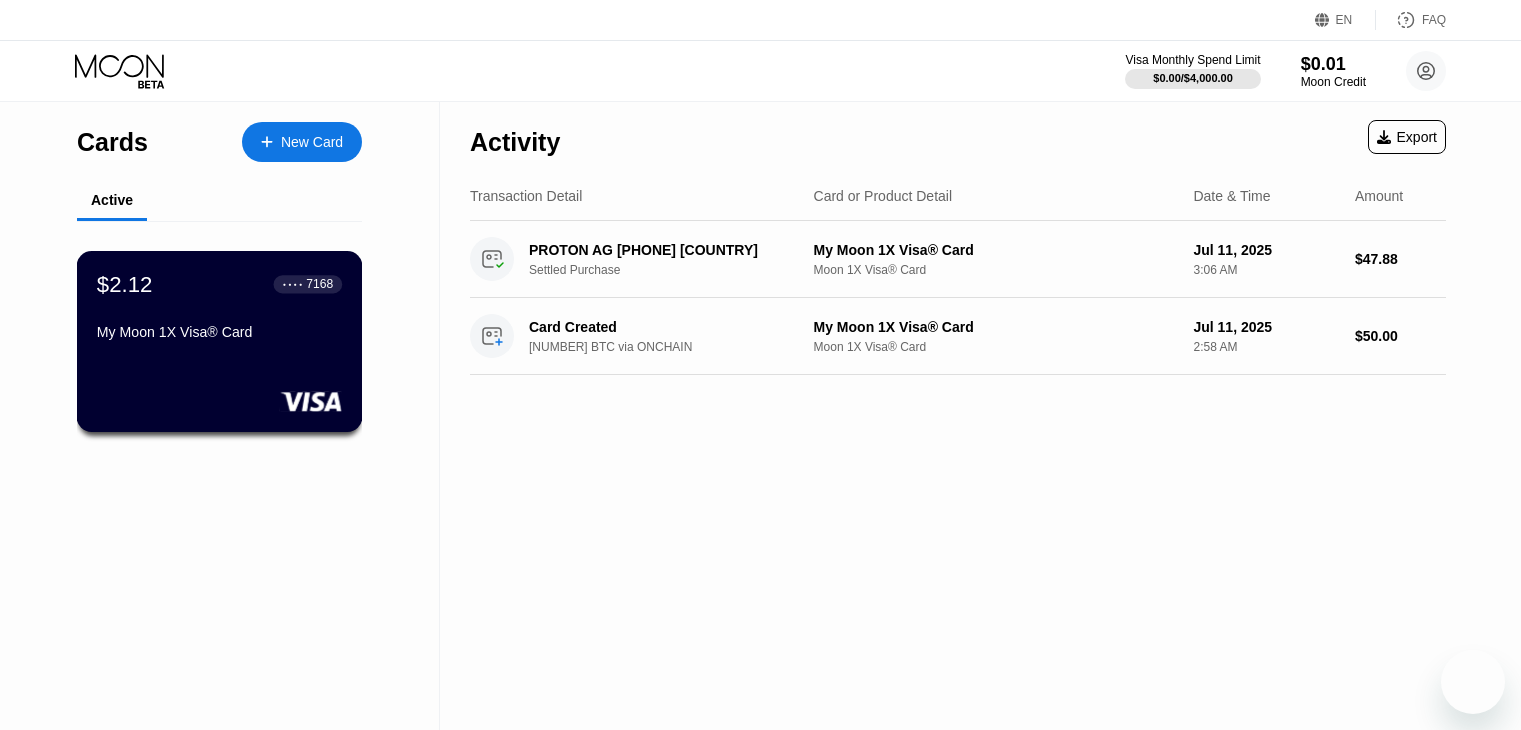 scroll, scrollTop: 0, scrollLeft: 0, axis: both 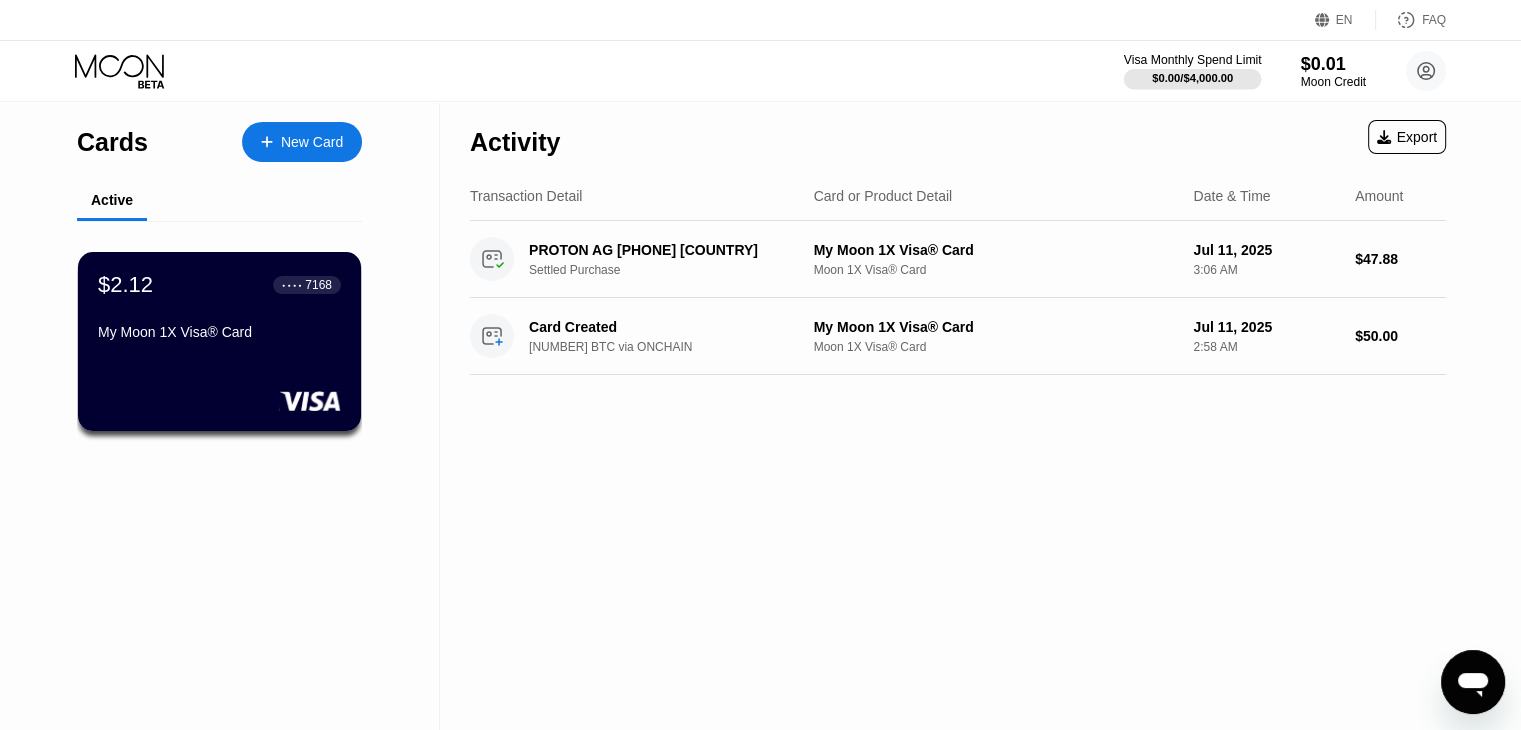 drag, startPoint x: 0, startPoint y: 0, endPoint x: 1200, endPoint y: 70, distance: 1202.0399 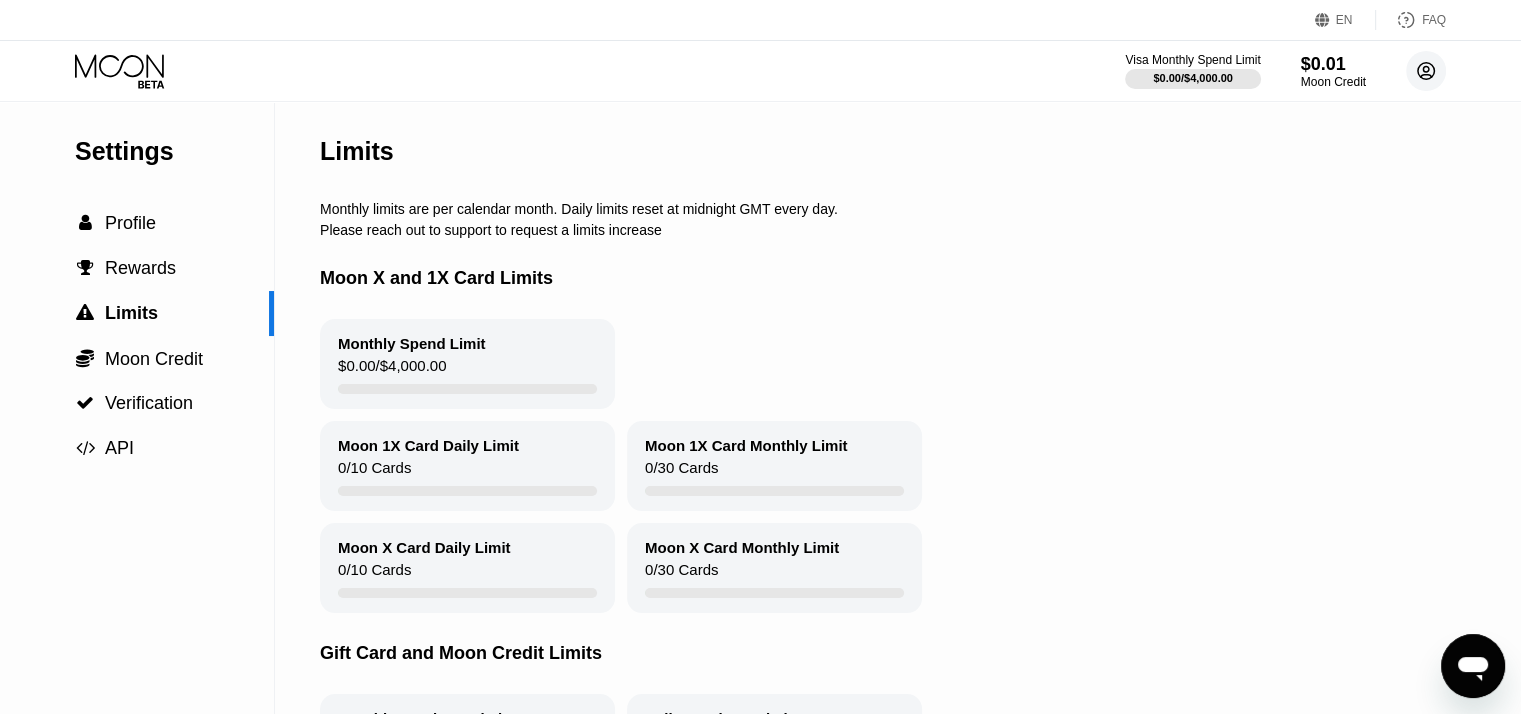 click 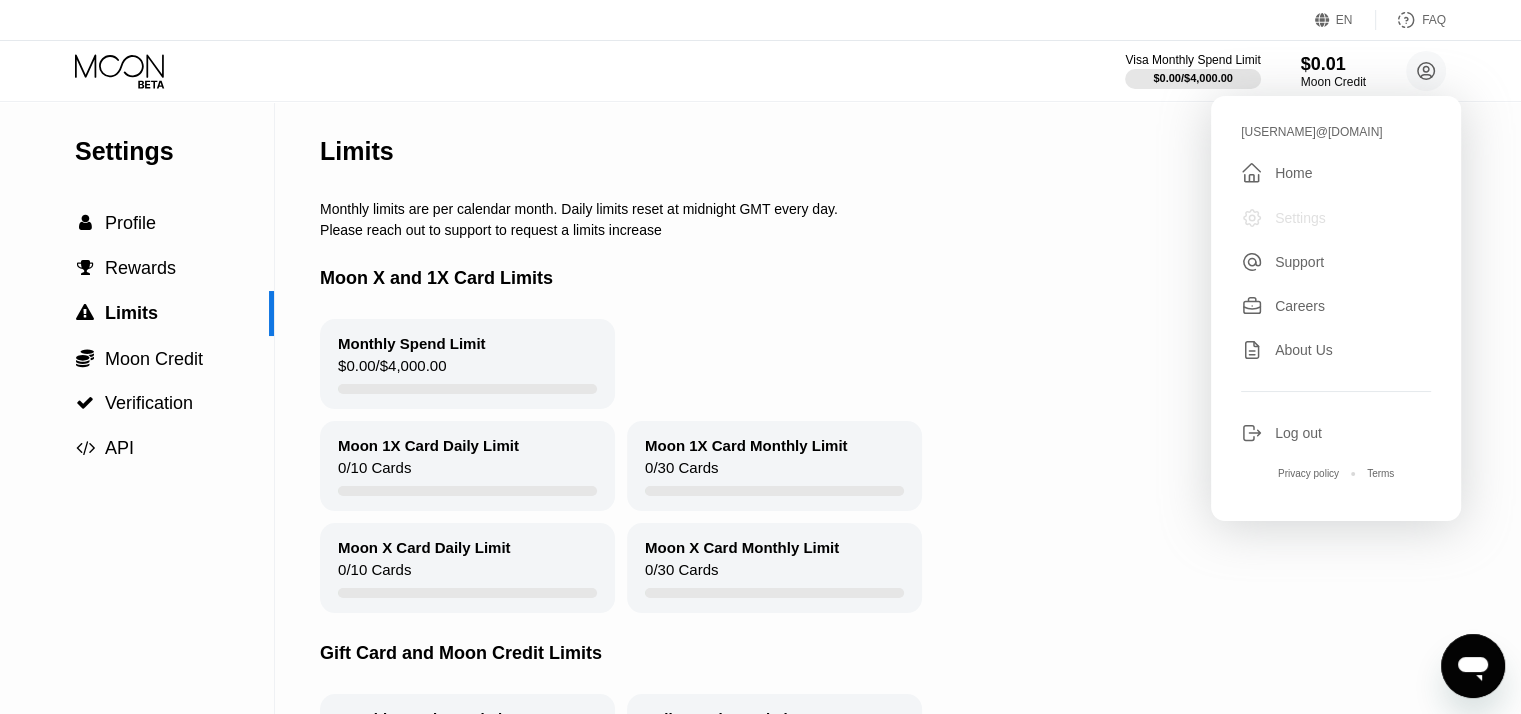 click on "Settings" at bounding box center [1300, 218] 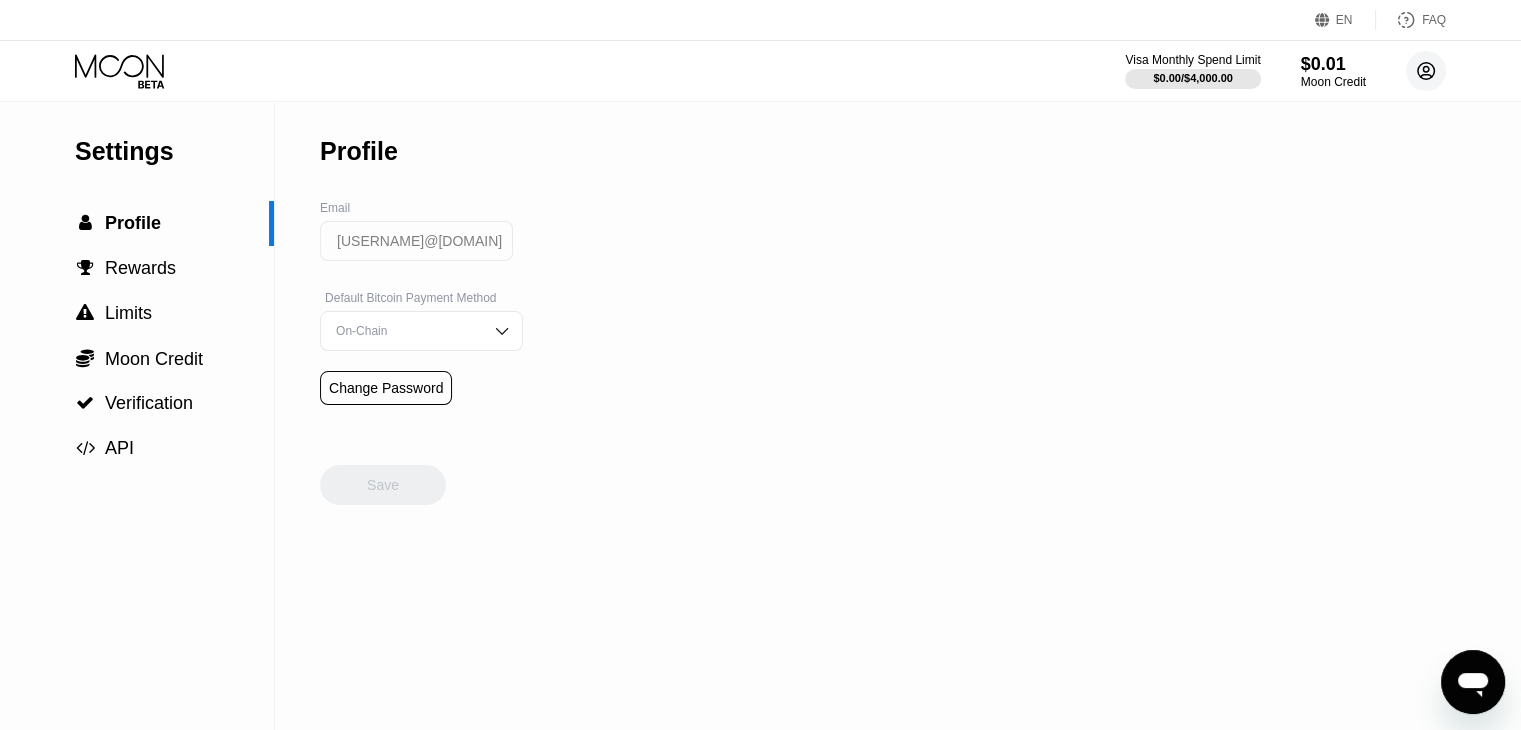 click 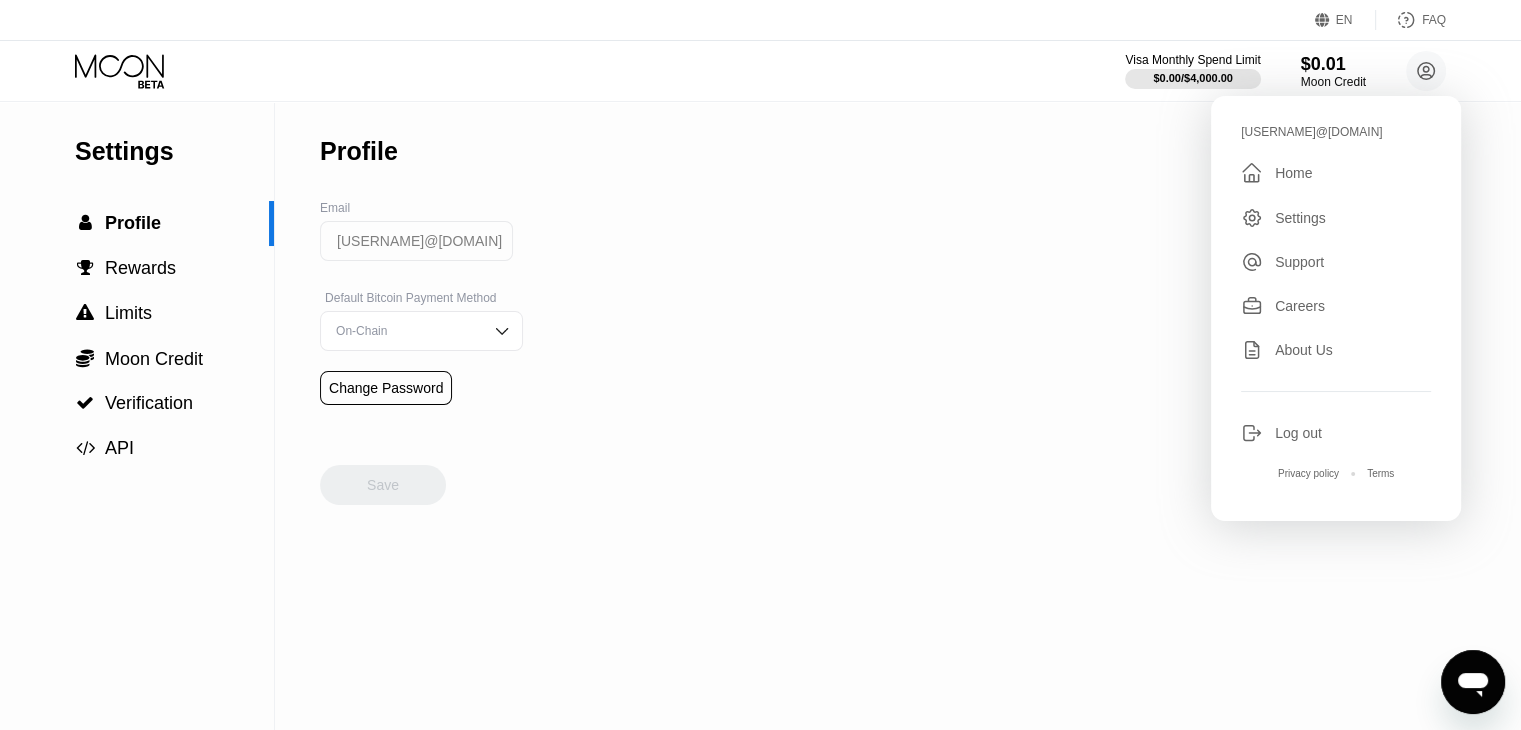 click on "Home" at bounding box center (1293, 173) 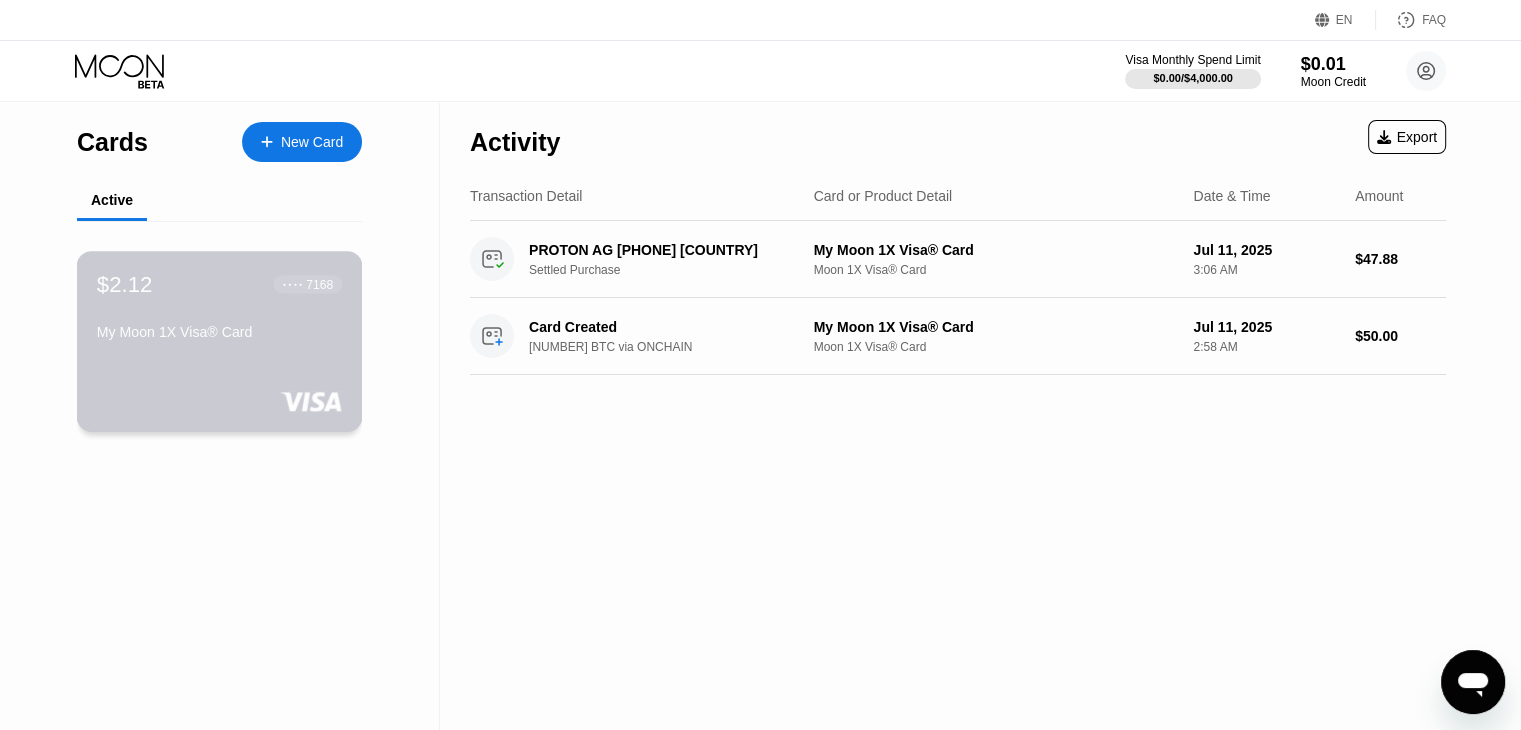 click on "My Moon 1X Visa® Card" at bounding box center [219, 332] 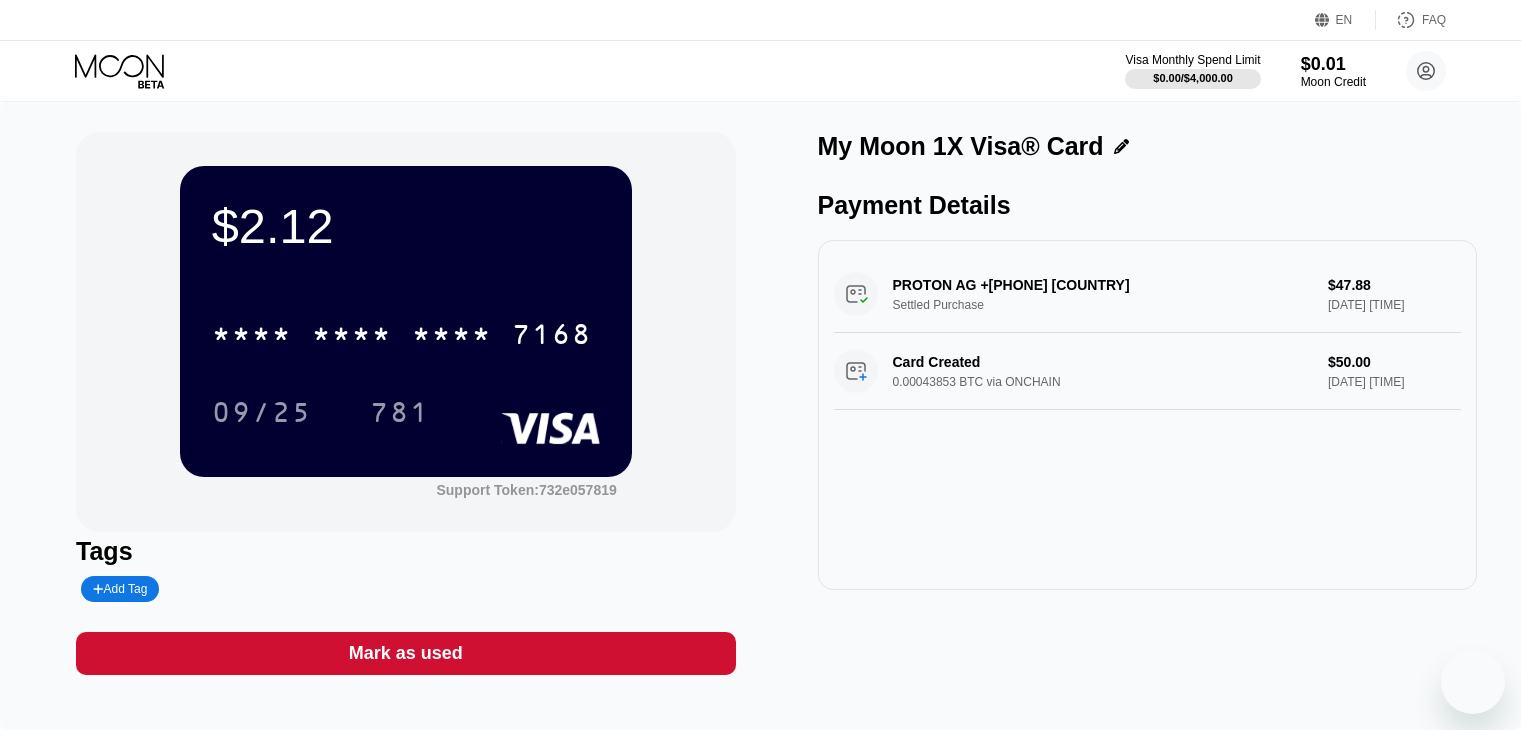 scroll, scrollTop: 0, scrollLeft: 0, axis: both 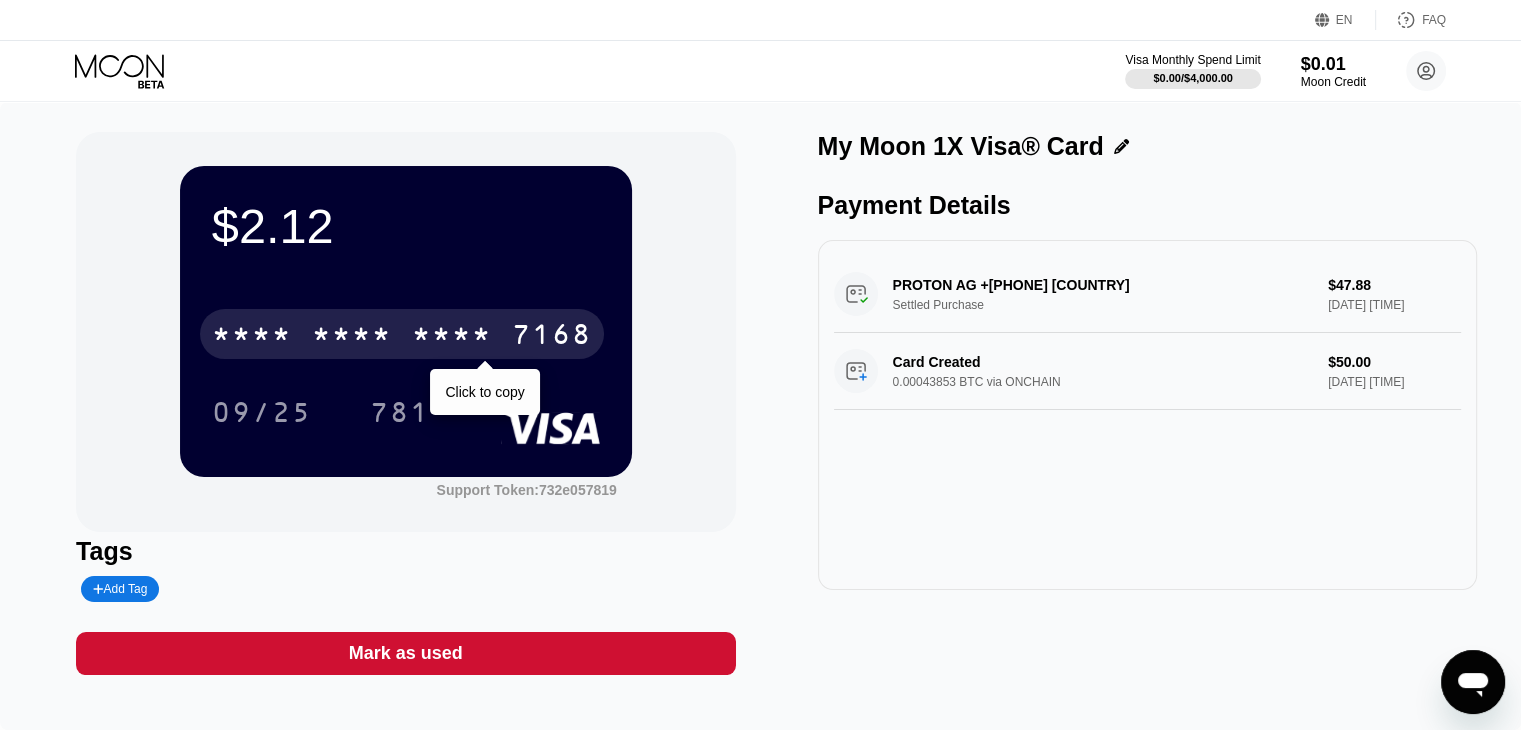 click on "* * * *" at bounding box center (352, 337) 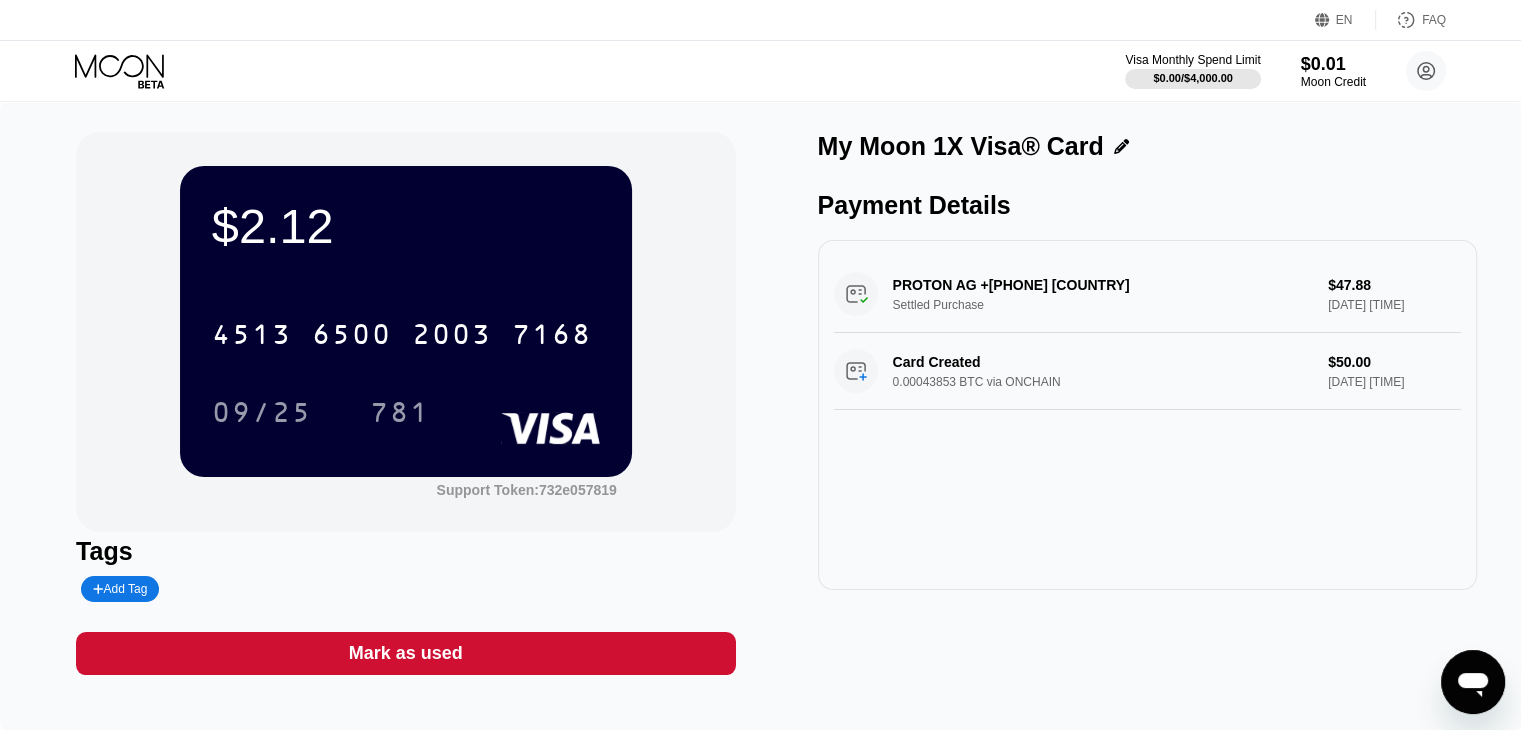 click on "$2.12 4513 6500 2003 7168 09/25 781" at bounding box center [406, 321] 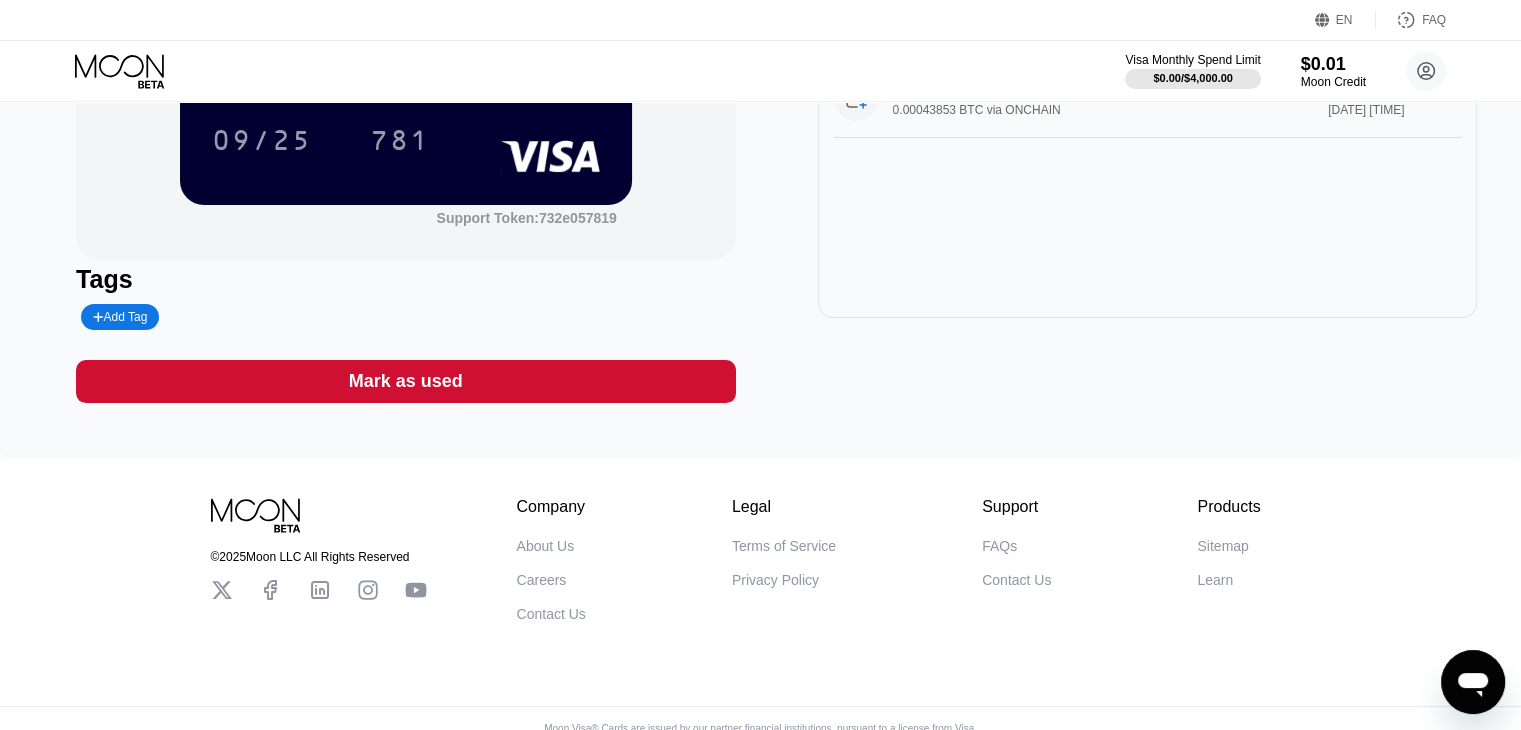 scroll, scrollTop: 300, scrollLeft: 0, axis: vertical 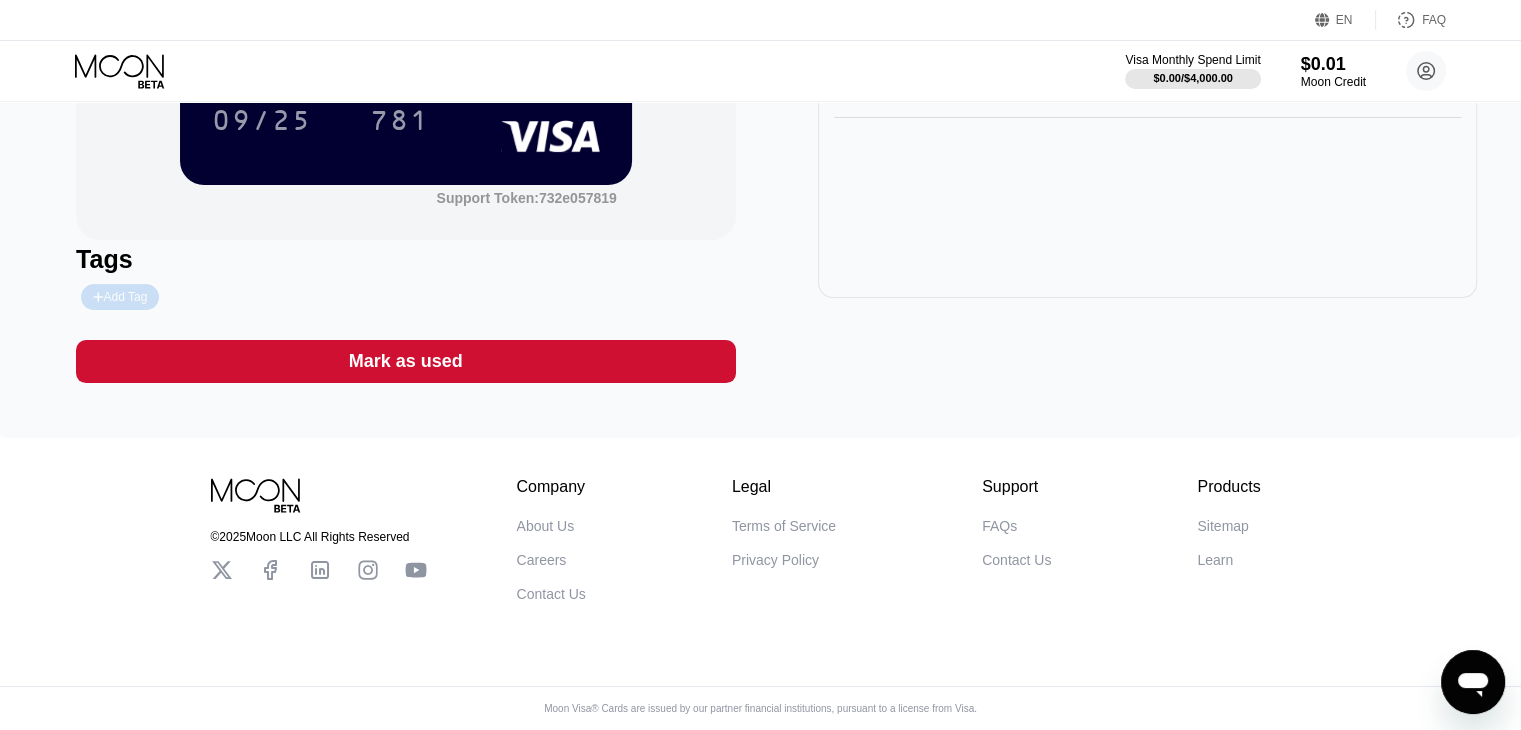 click 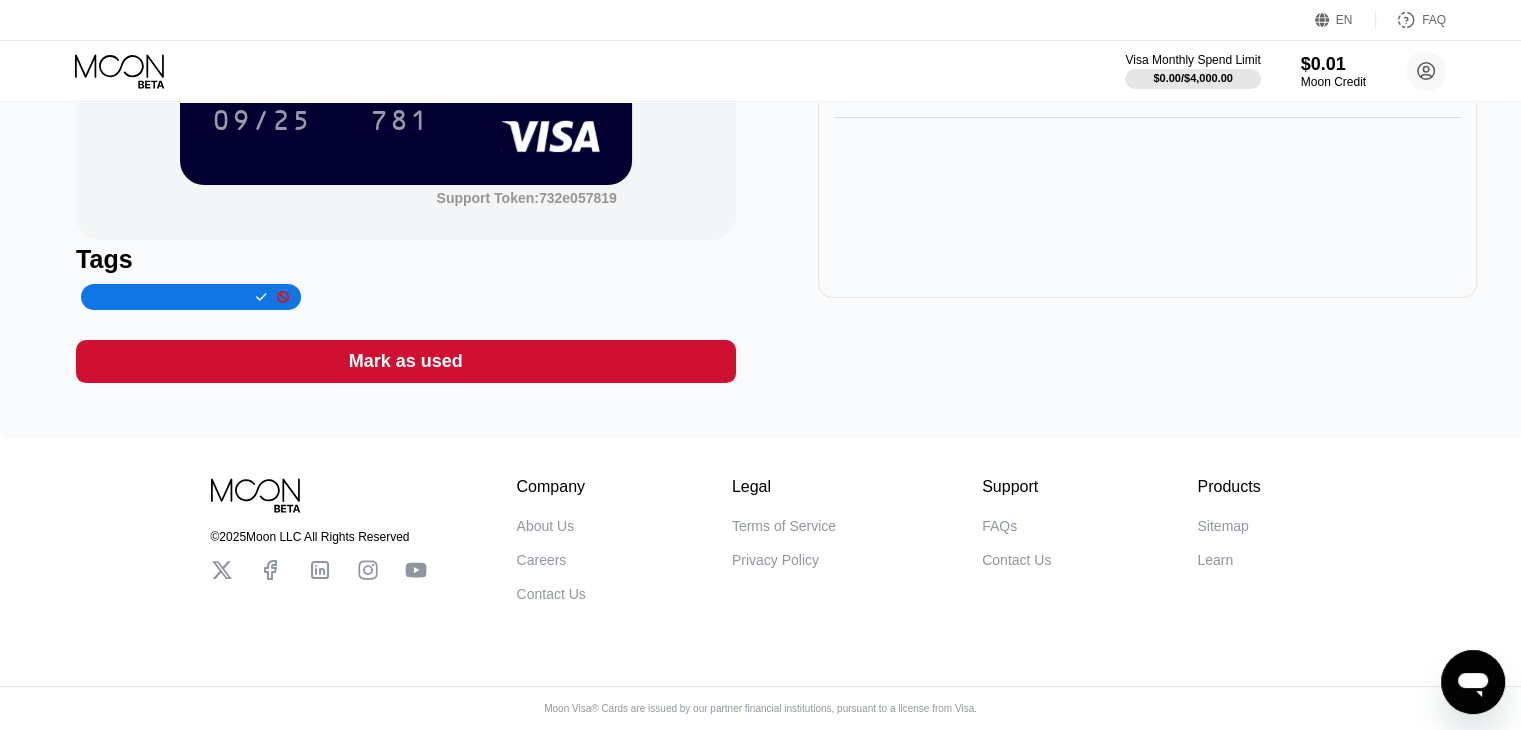 click at bounding box center (302, 297) 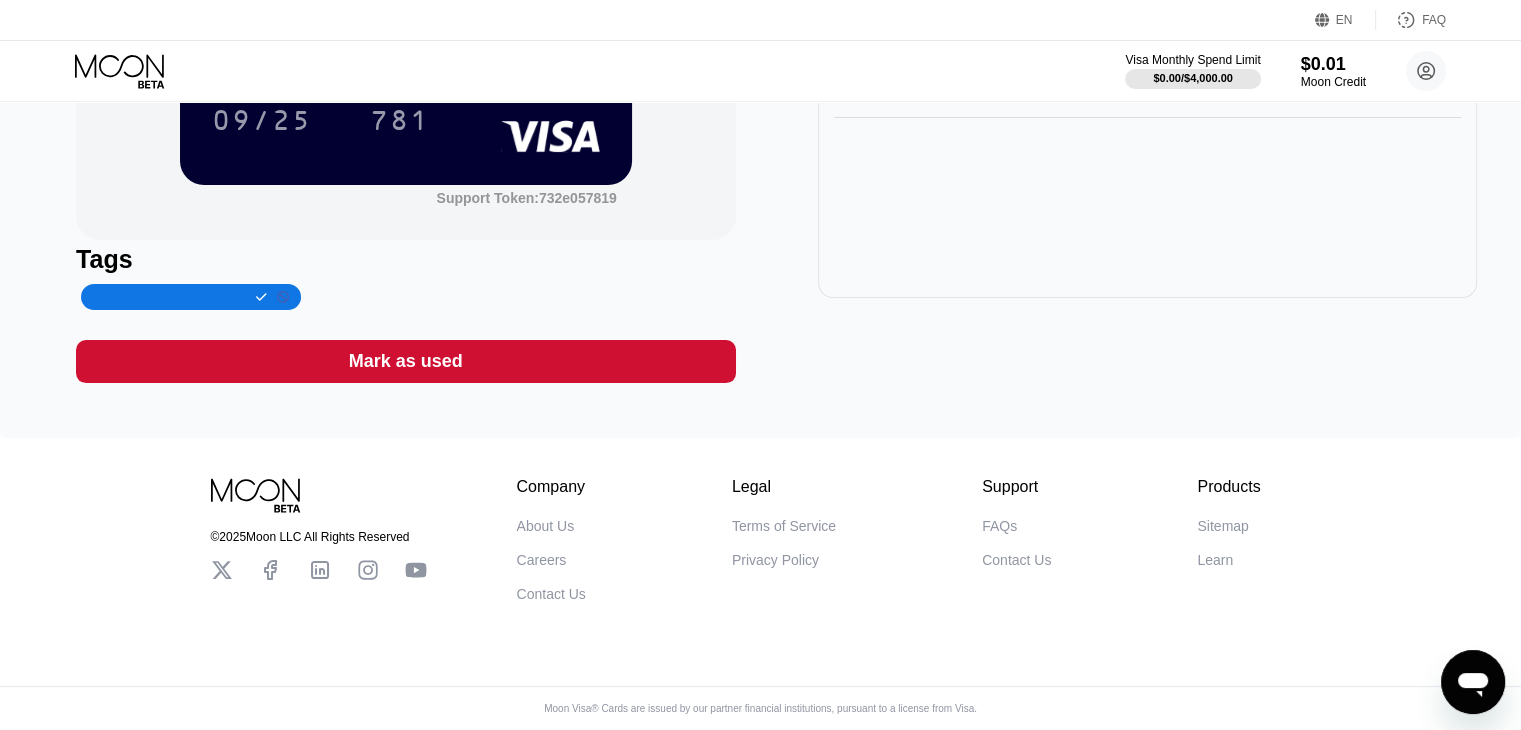 click 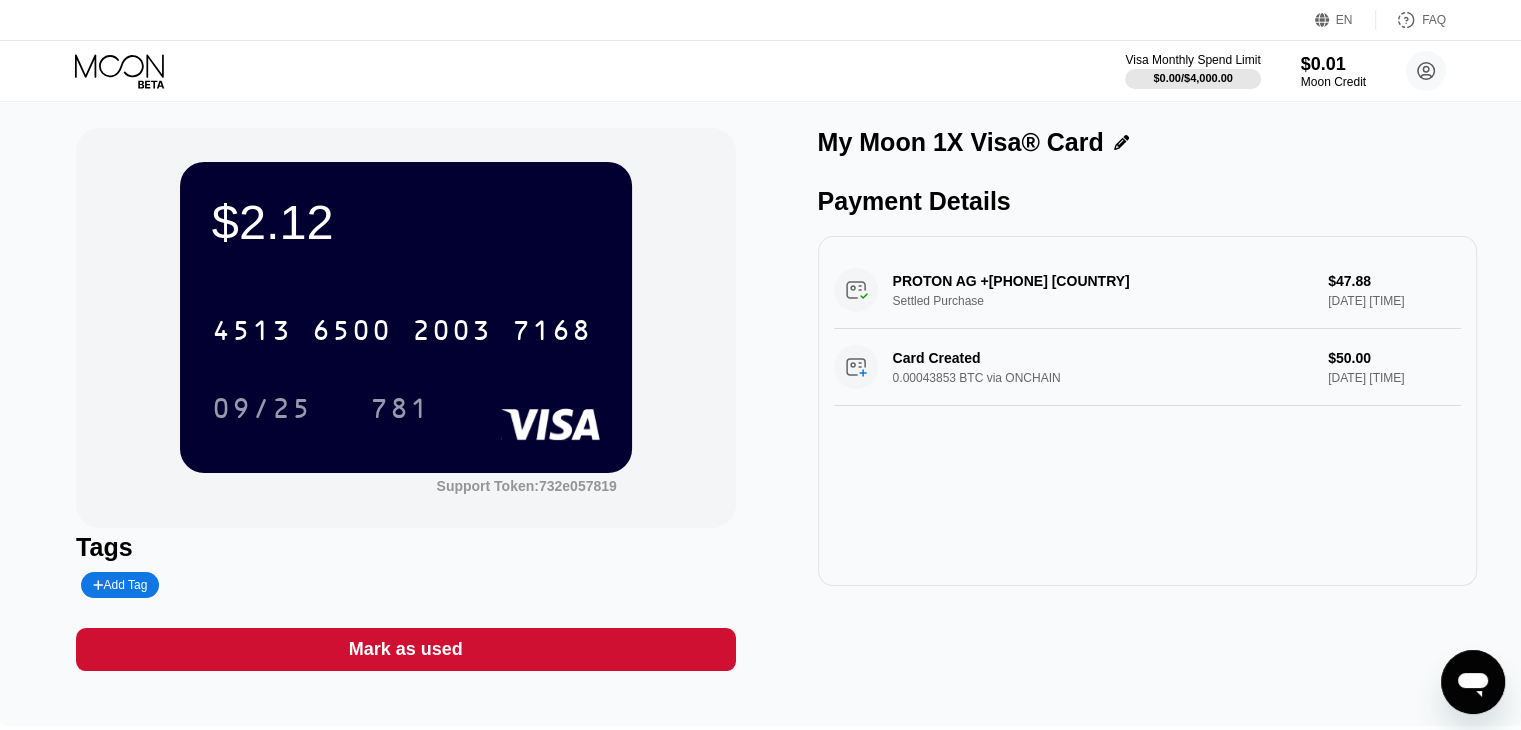 scroll, scrollTop: 0, scrollLeft: 0, axis: both 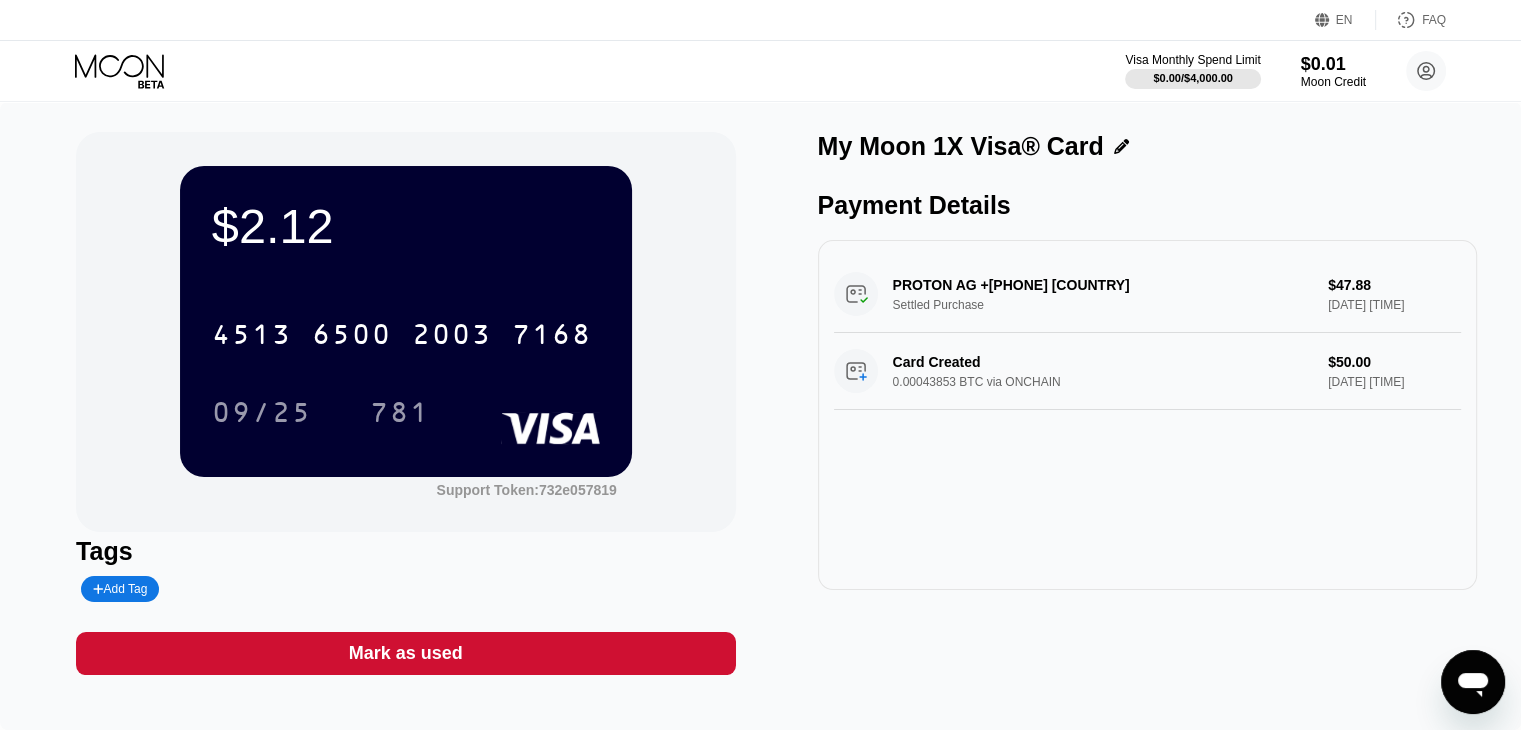 click on "$2.12" at bounding box center [406, 226] 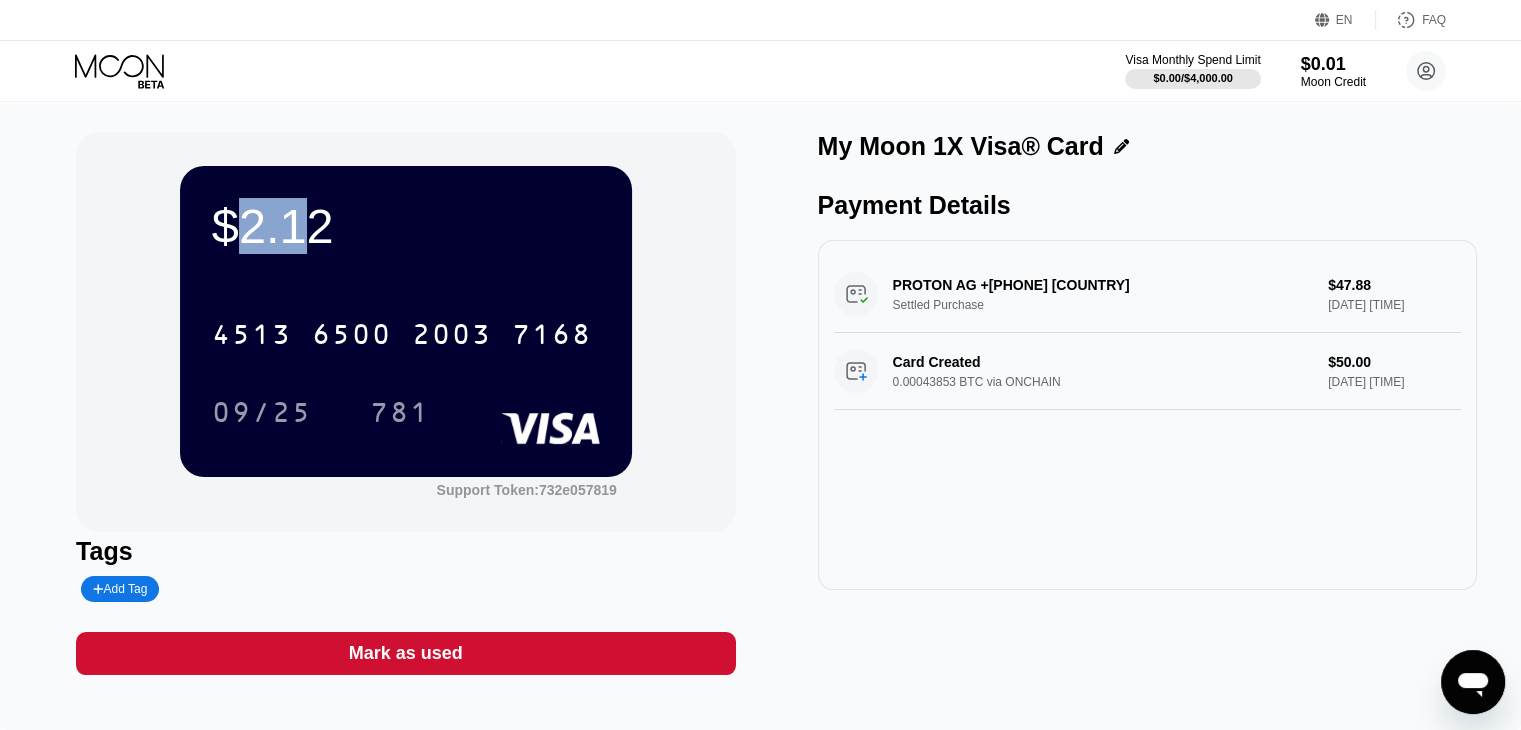 drag, startPoint x: 308, startPoint y: 230, endPoint x: 227, endPoint y: 211, distance: 83.198555 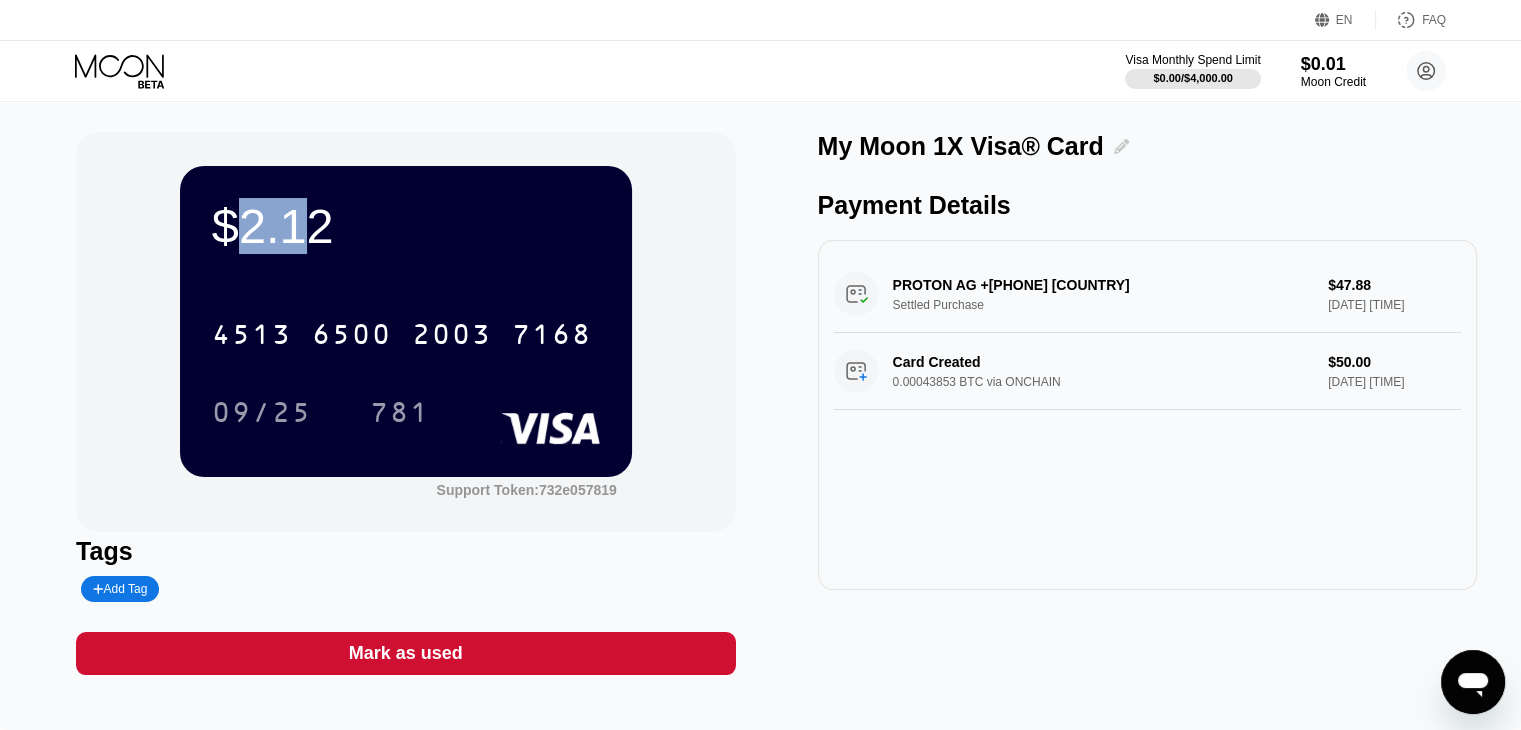 click at bounding box center [1116, 146] 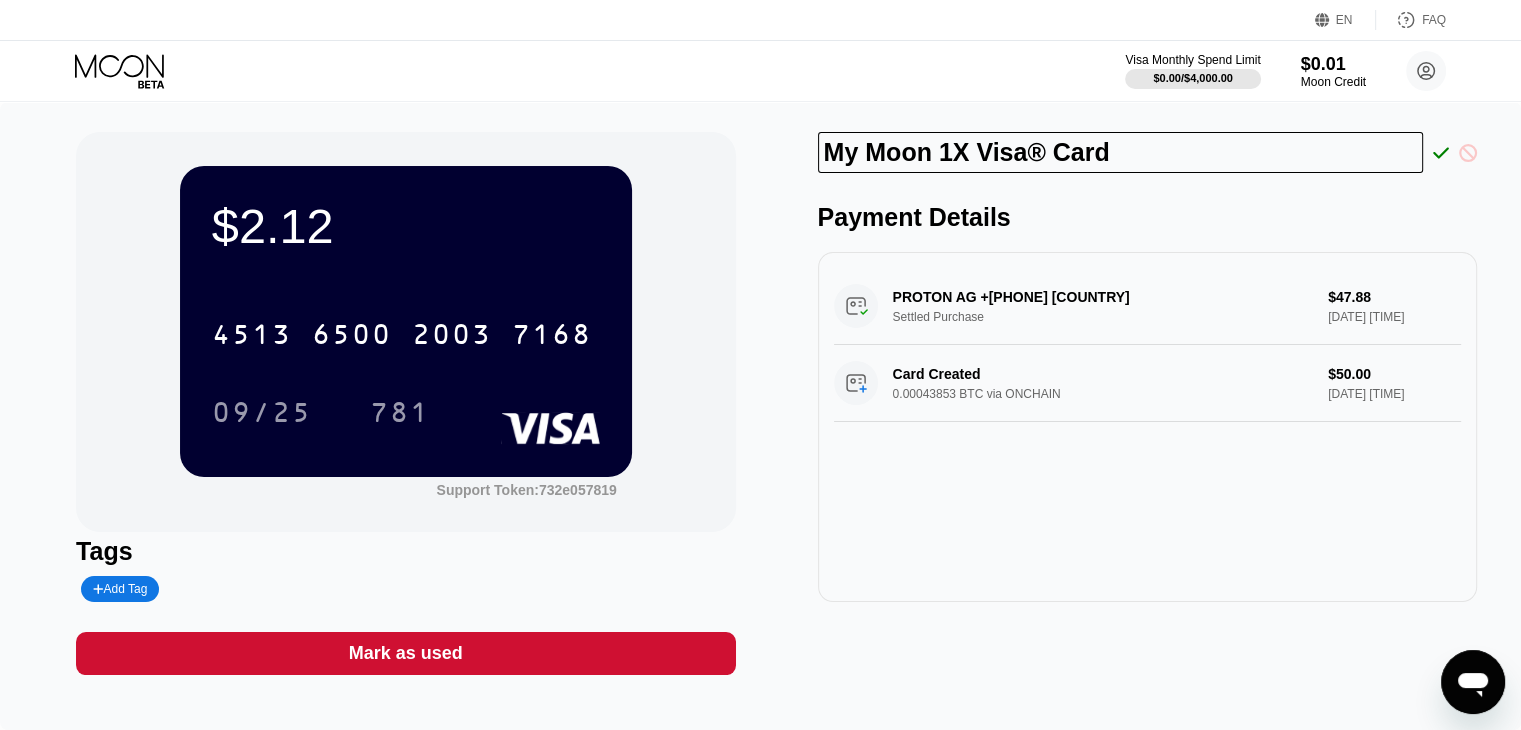 click 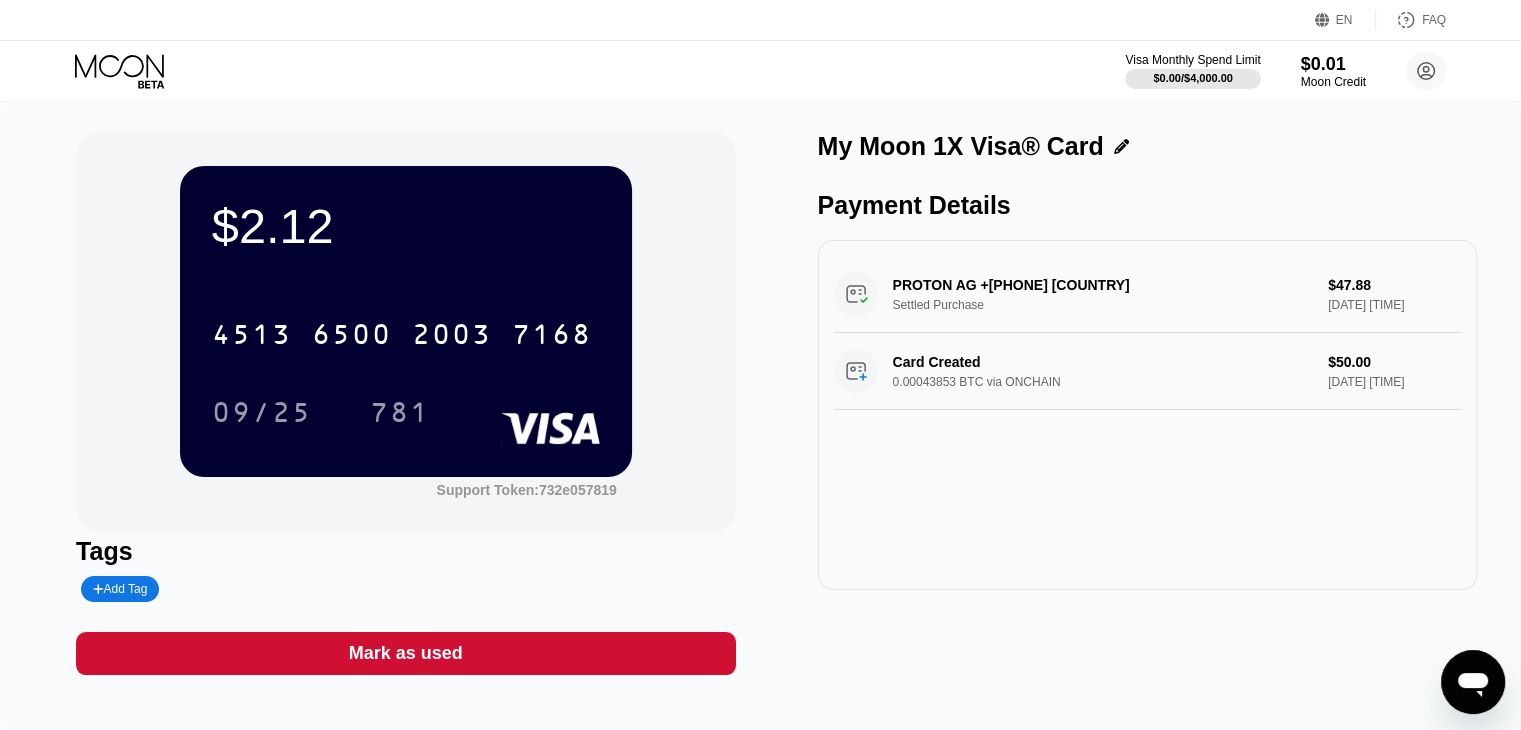 click on "Visa Monthly Spend Limit $0.00 / $4,000.00 $0.01 Moon Credit chris.london25@hotmail.com  Home Settings Support Careers About Us Log out Privacy policy Terms" at bounding box center (1285, 71) 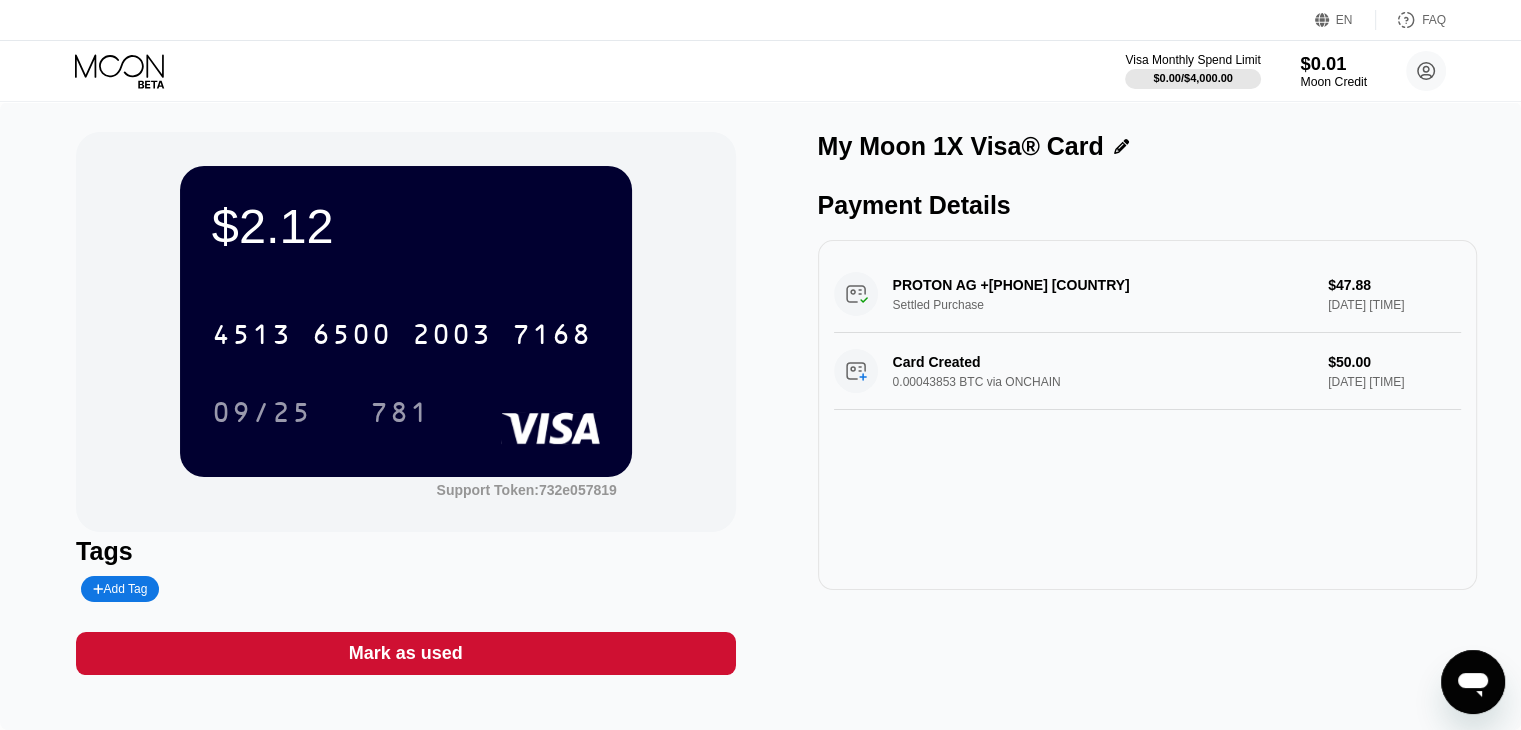 click on "$0.01" at bounding box center (1333, 63) 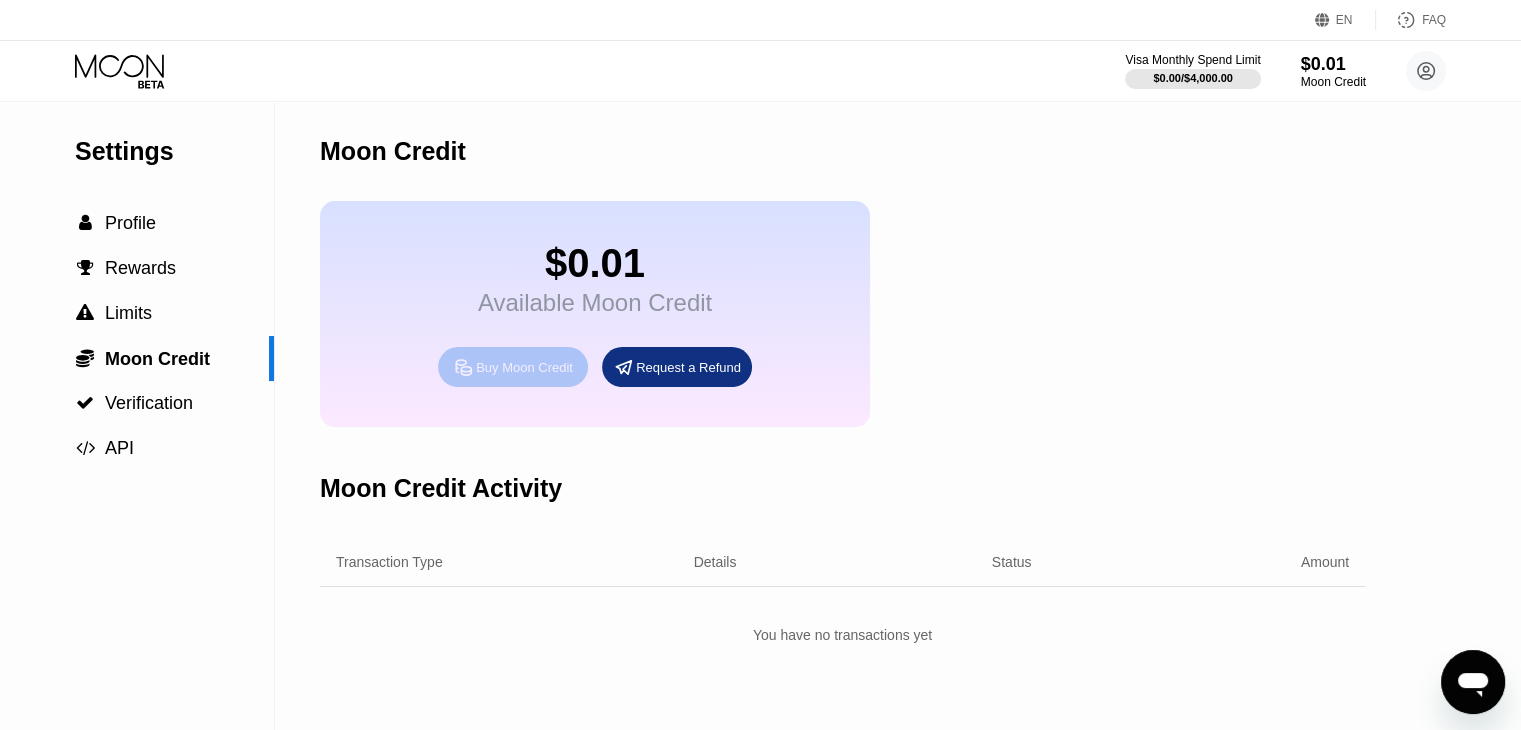 click on "Buy Moon Credit" at bounding box center (524, 367) 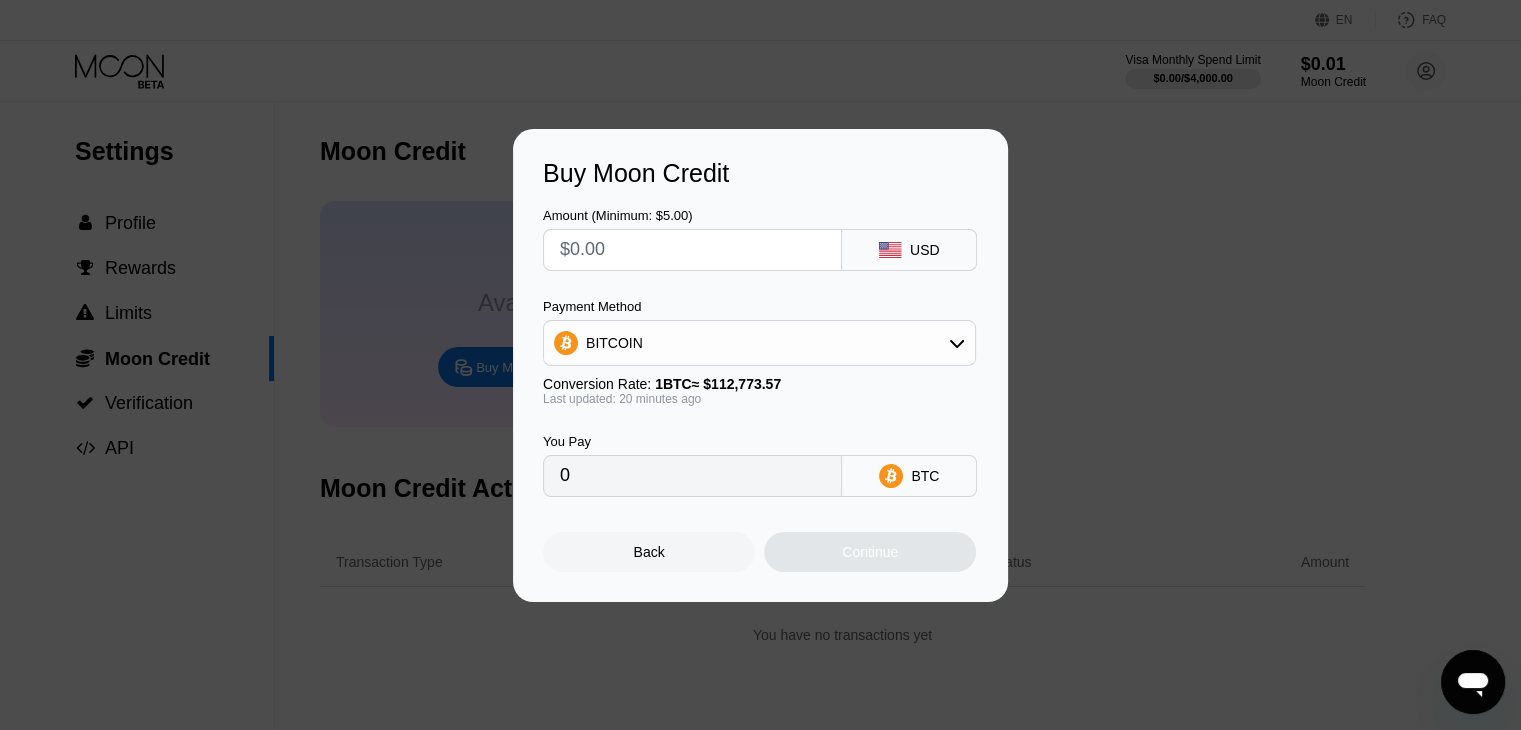 click on "Amount (Minimum: $5.00) USD Payment Method BITCOIN Conversion Rate:   1  BTC  ≈   $112,773.57 Last updated:   20 minutes ago You Pay 0 BTC" at bounding box center (760, 342) 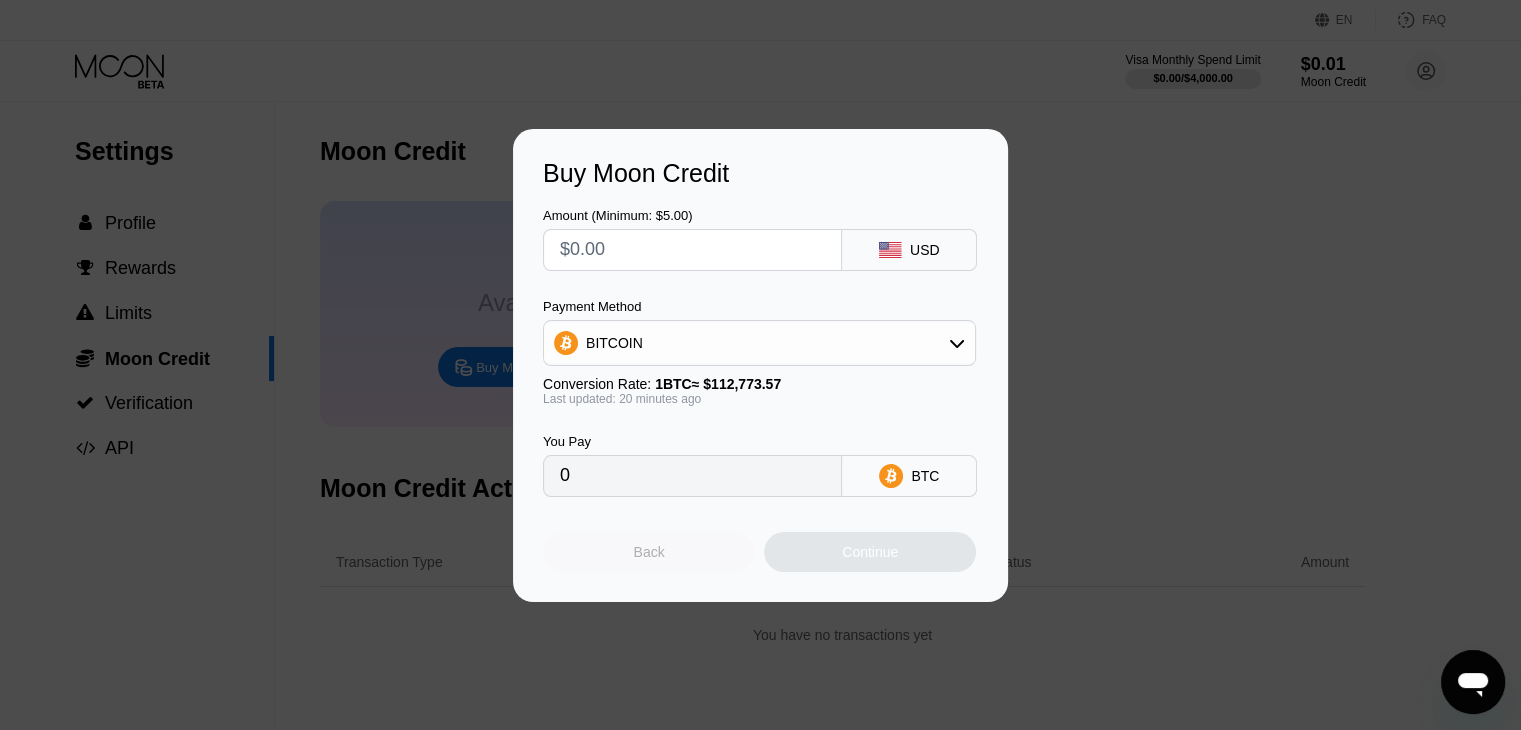 click on "Back" at bounding box center (649, 552) 